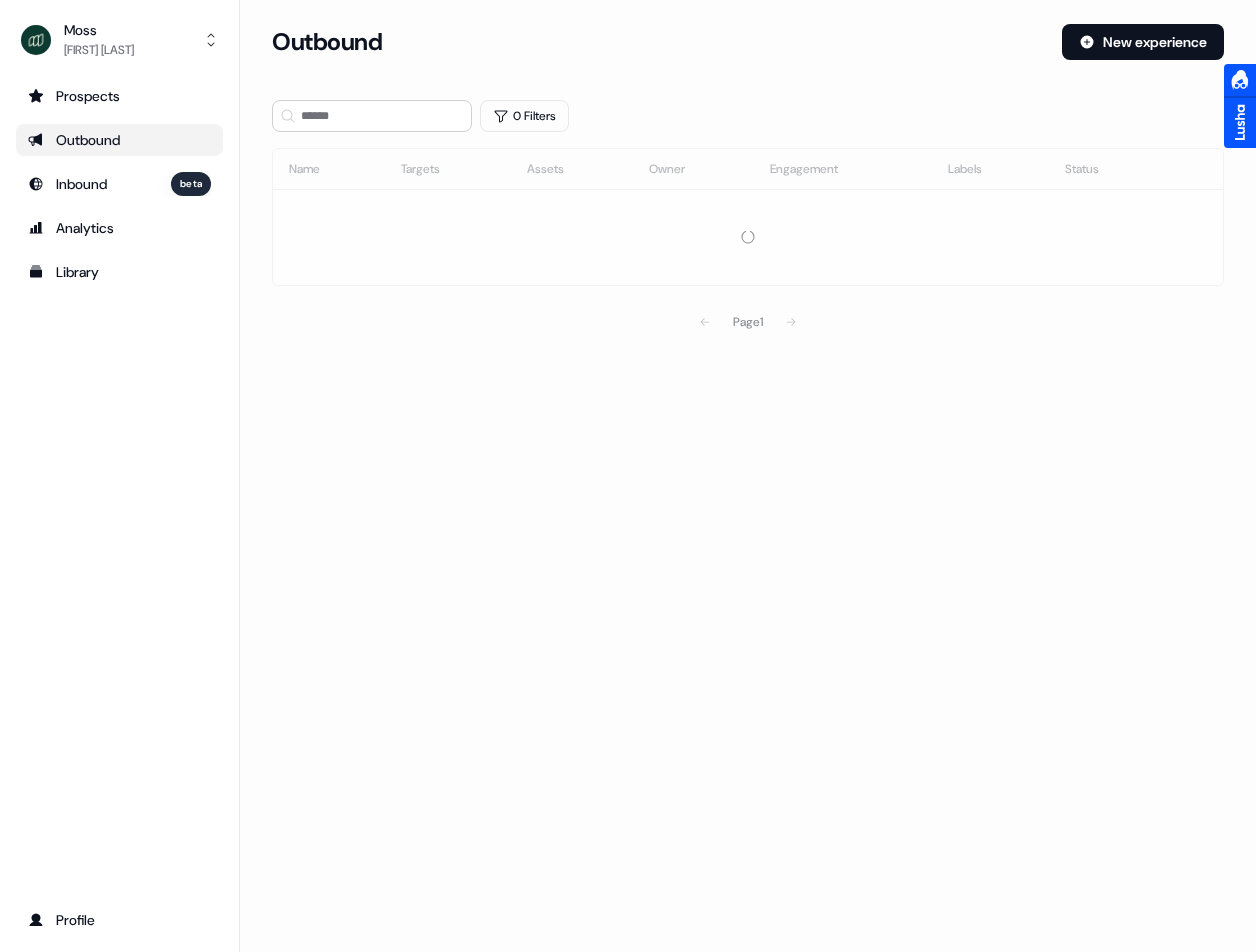 scroll, scrollTop: 0, scrollLeft: 0, axis: both 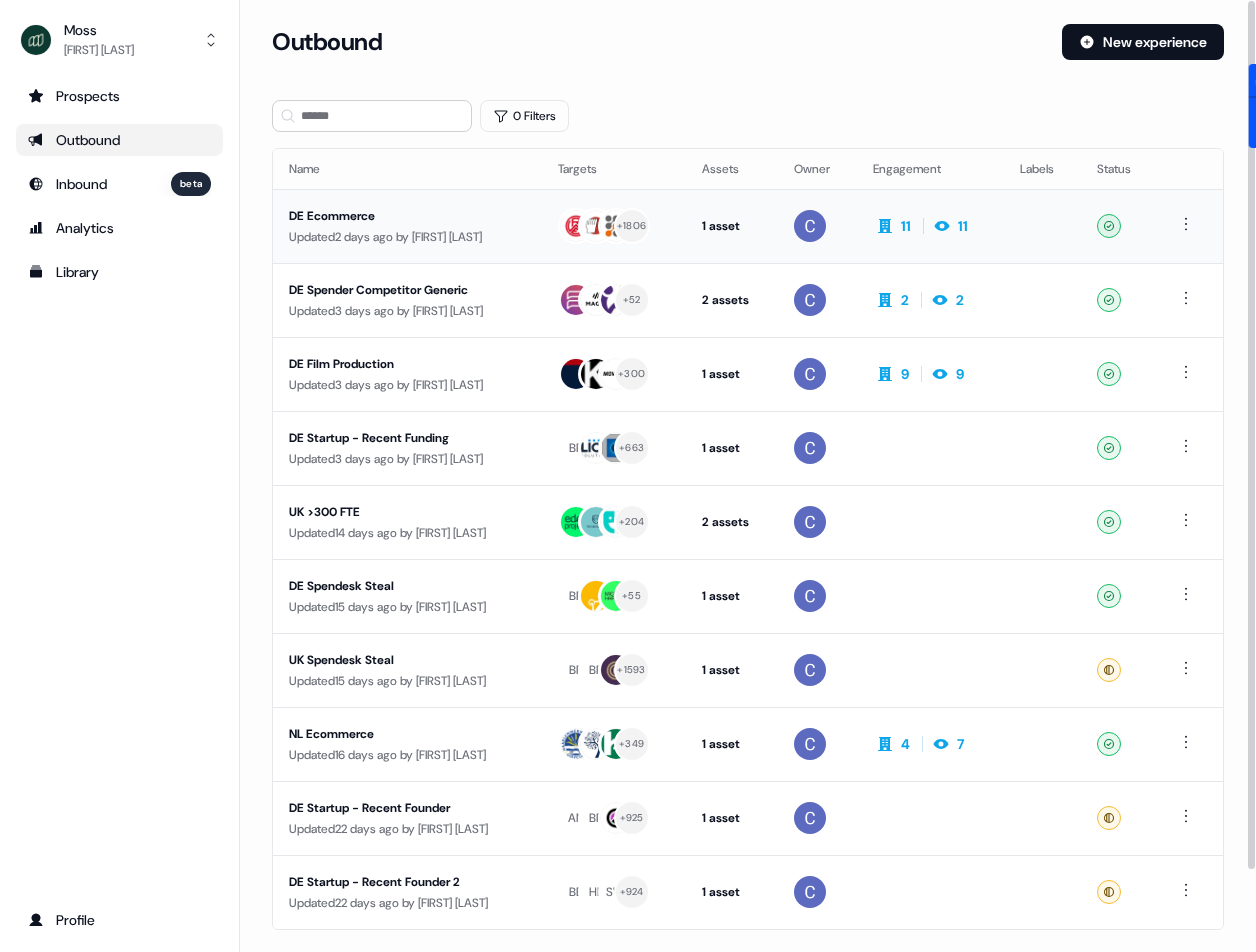 click on "DE Ecommerce" at bounding box center [407, 216] 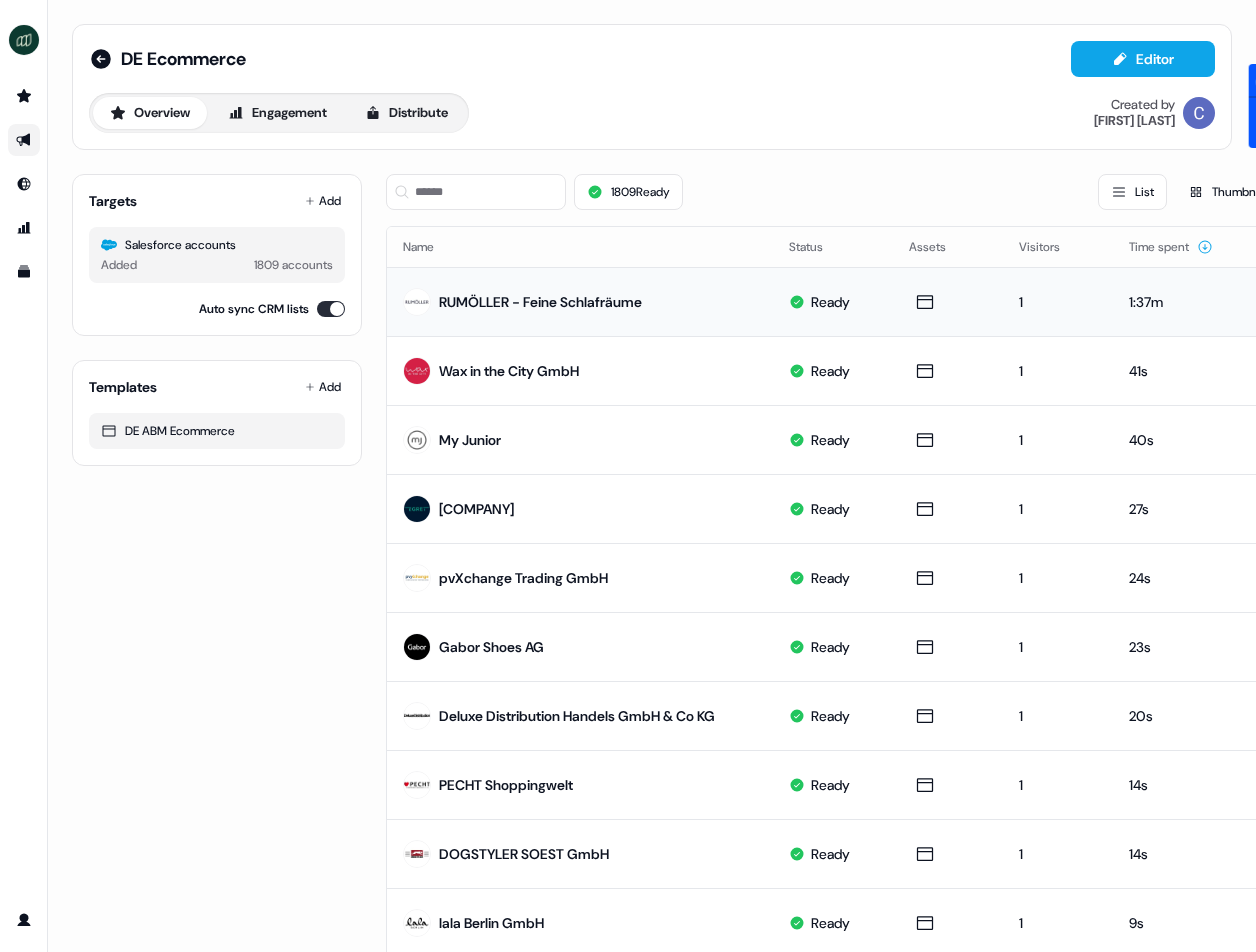 click on "RUMÖLLER - Feine Schlafräume" at bounding box center (580, 301) 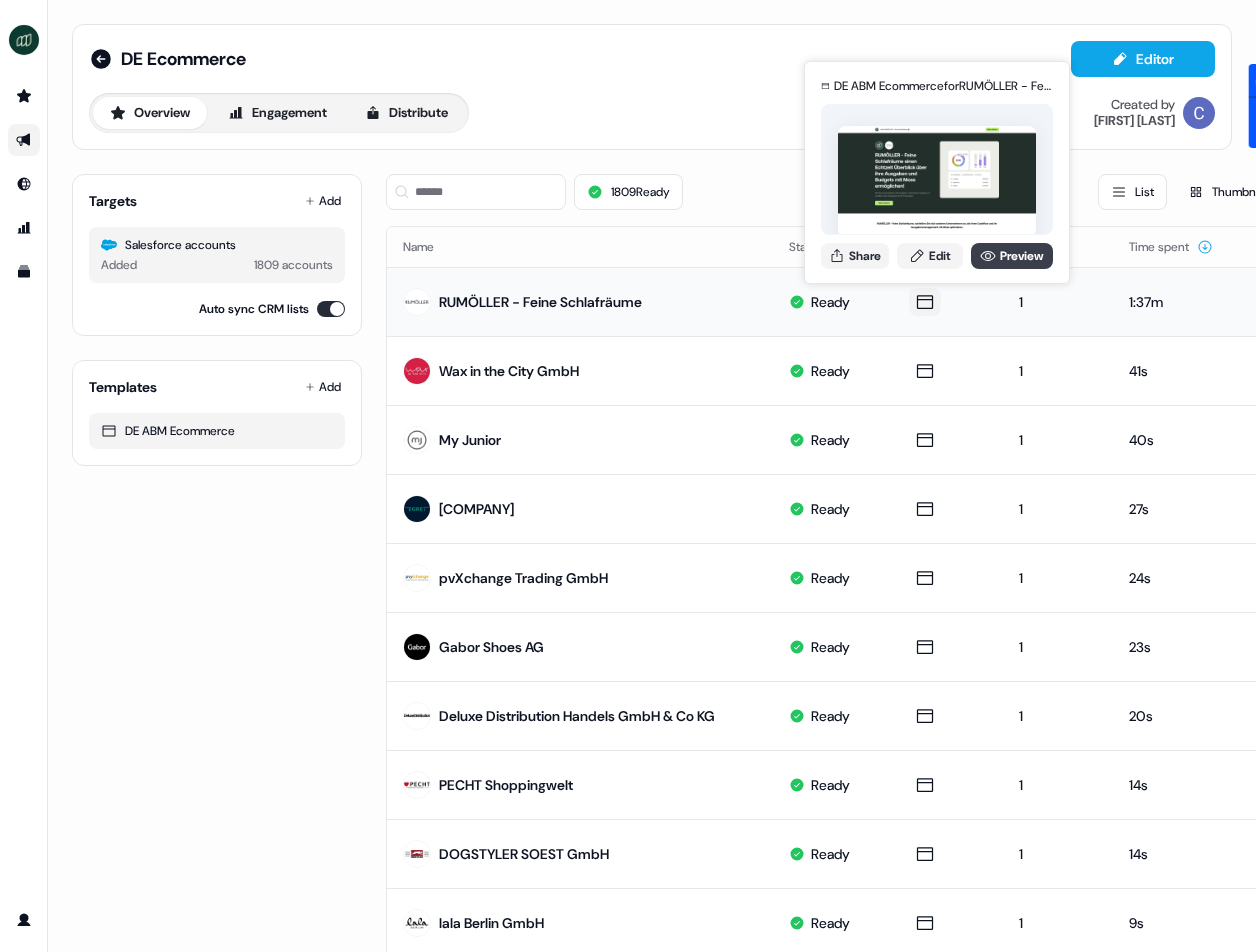 click on "Preview" at bounding box center [1012, 256] 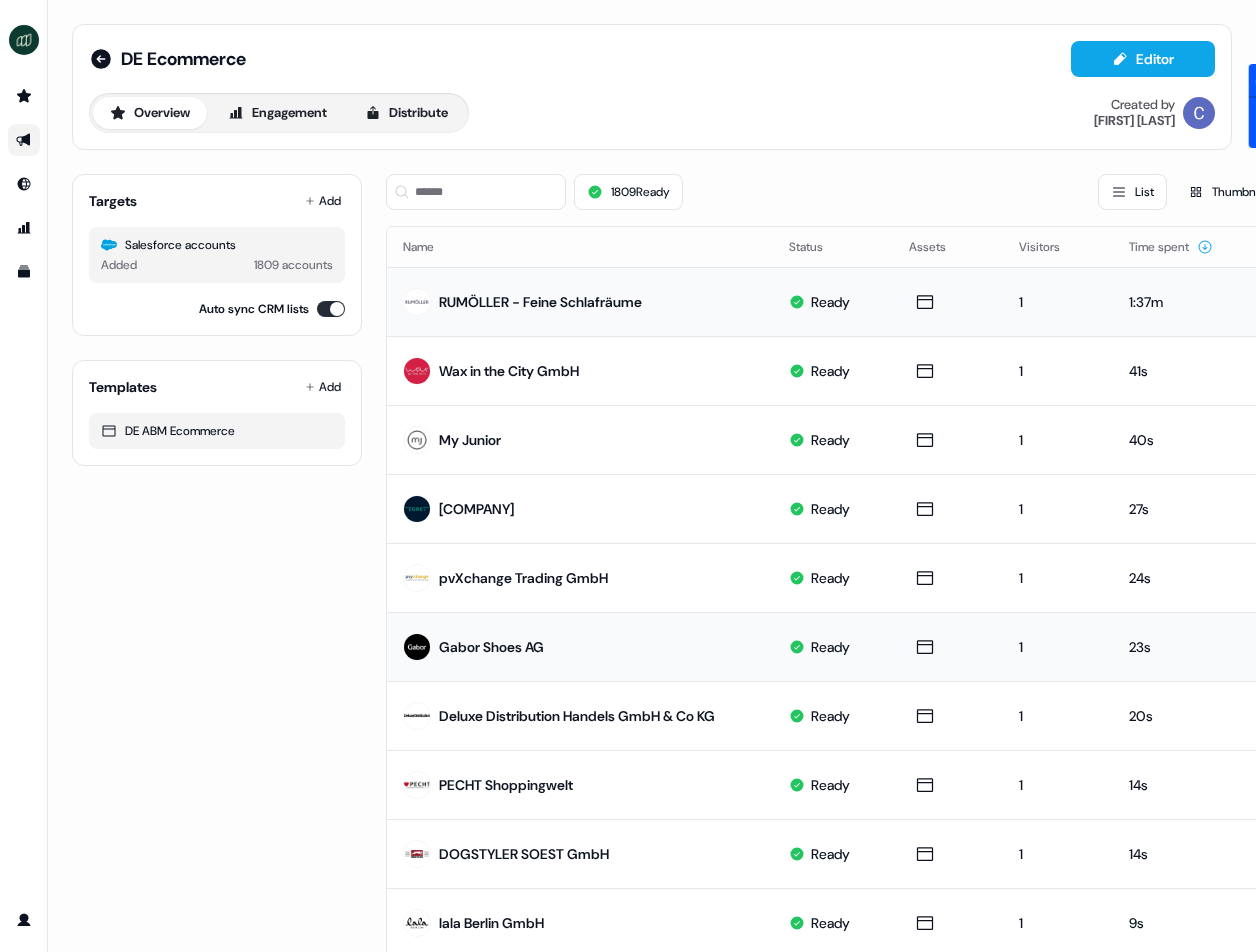 click on "Gabor Shoes AG" at bounding box center [491, 647] 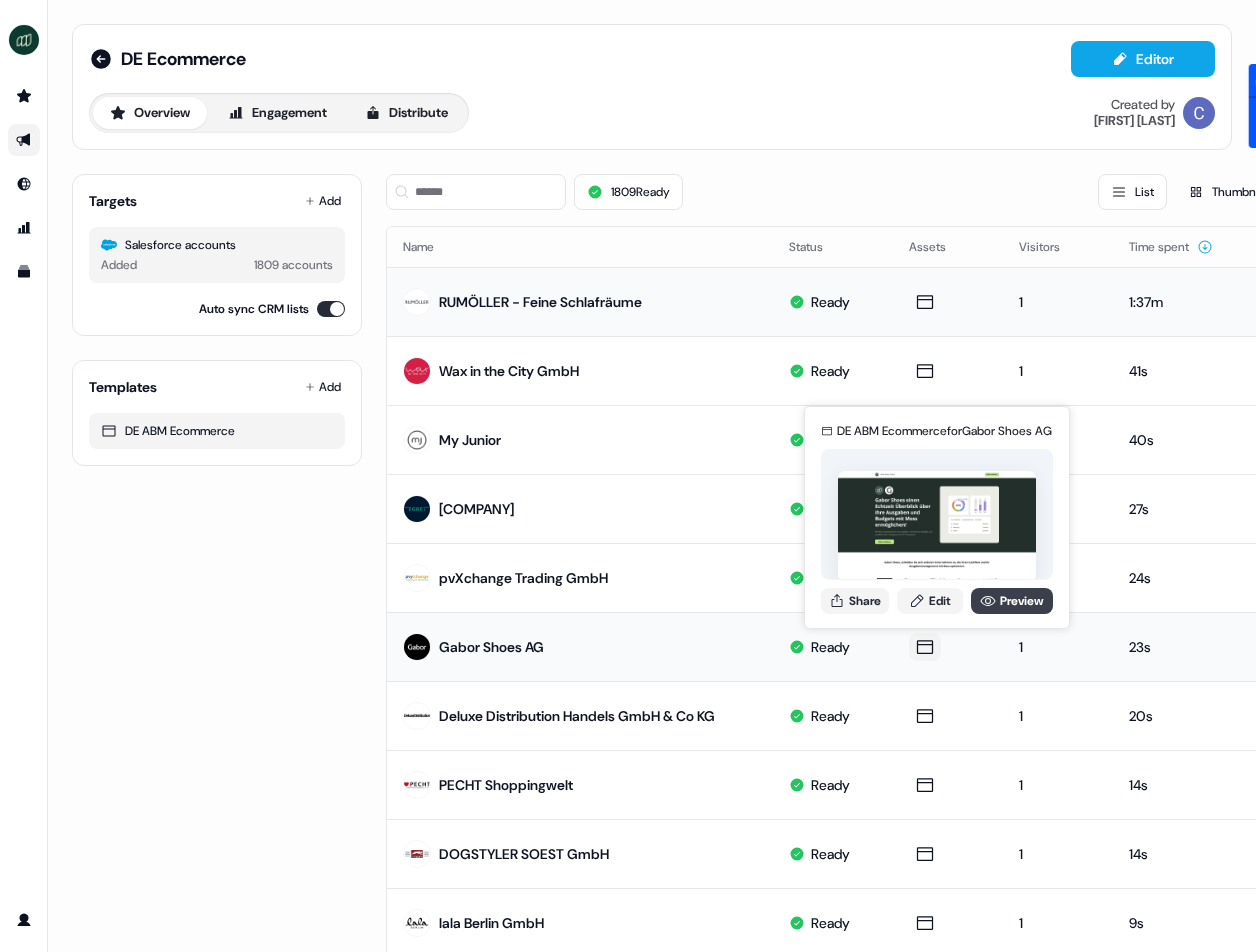 click on "Preview" at bounding box center (1012, 601) 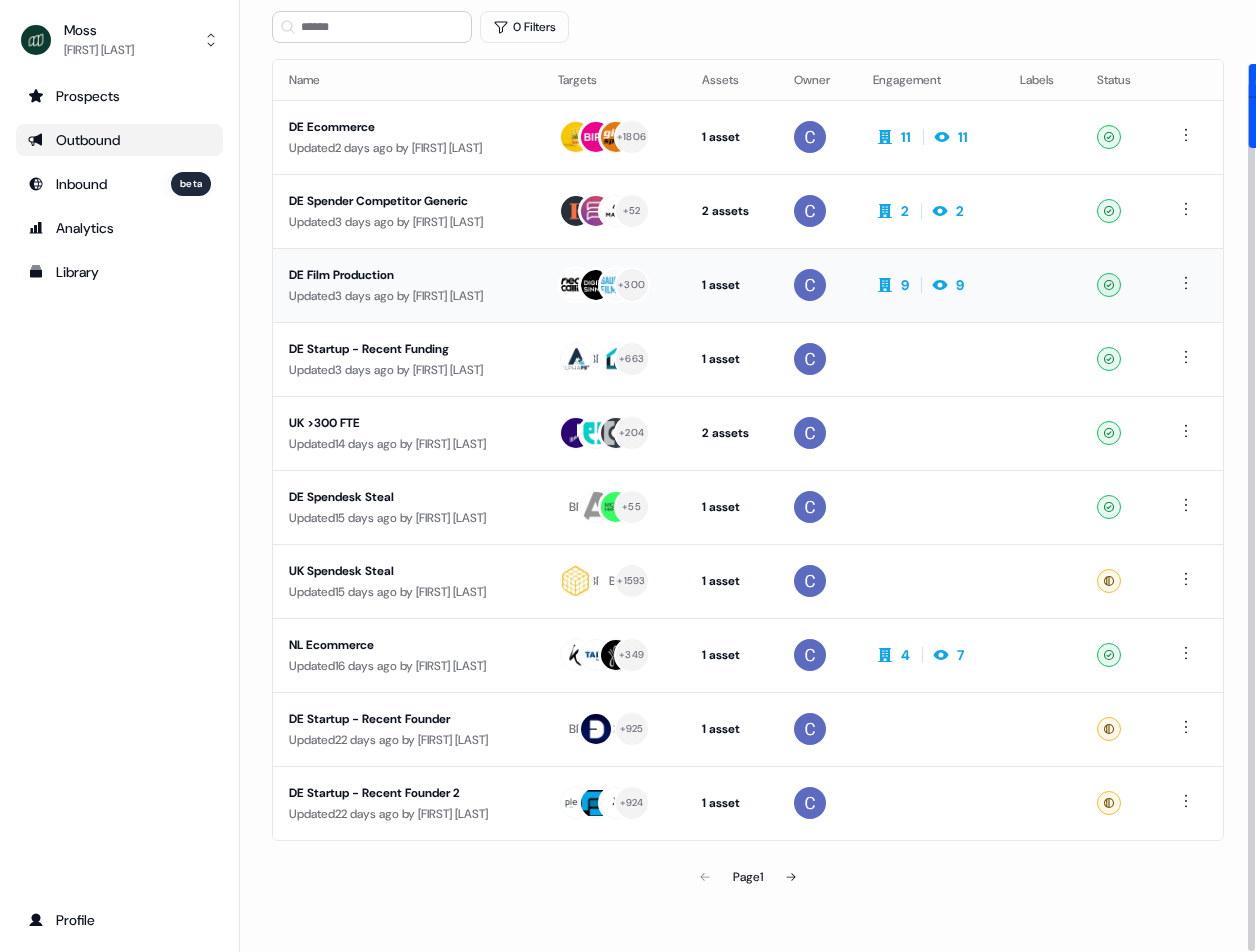 scroll, scrollTop: 90, scrollLeft: 0, axis: vertical 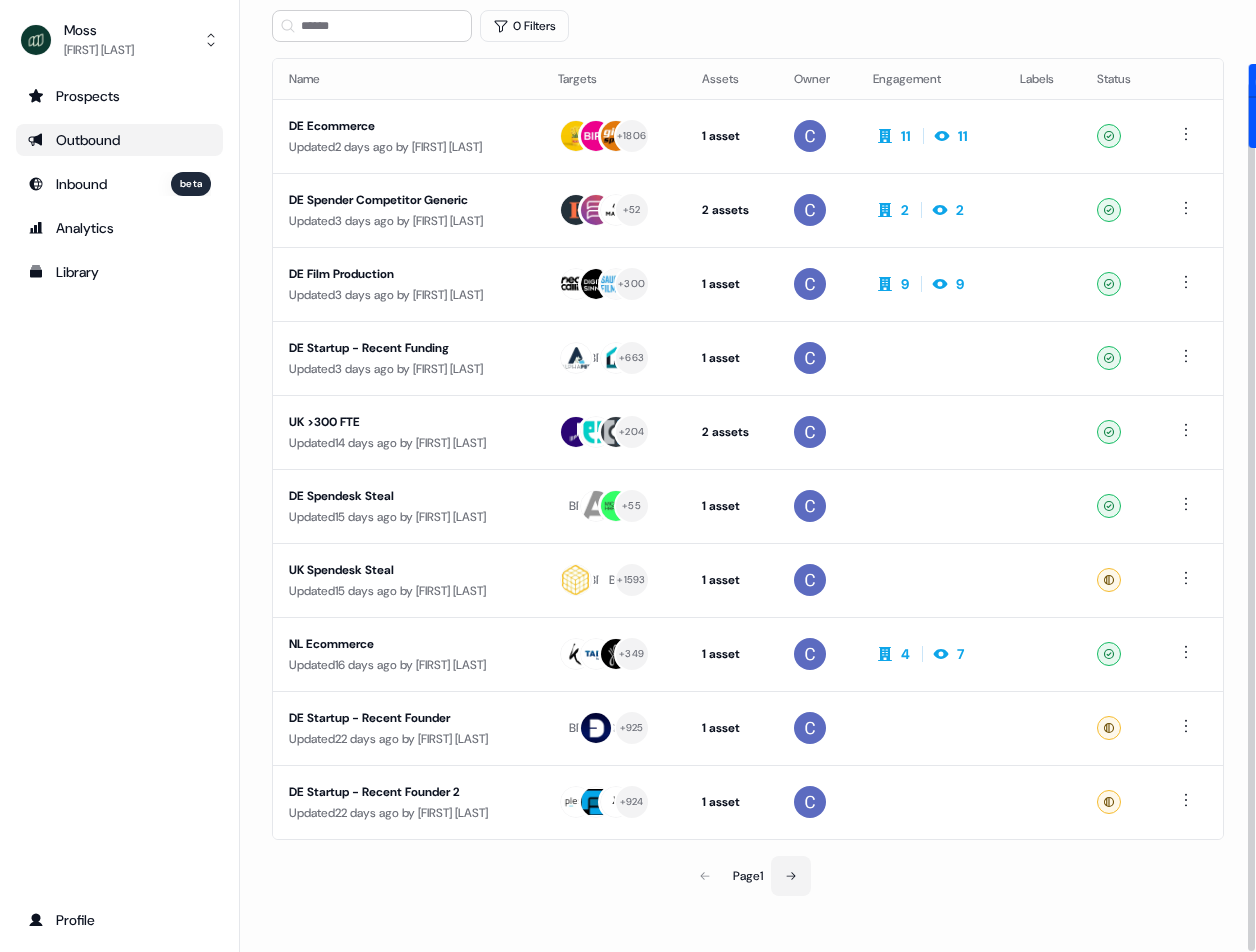click 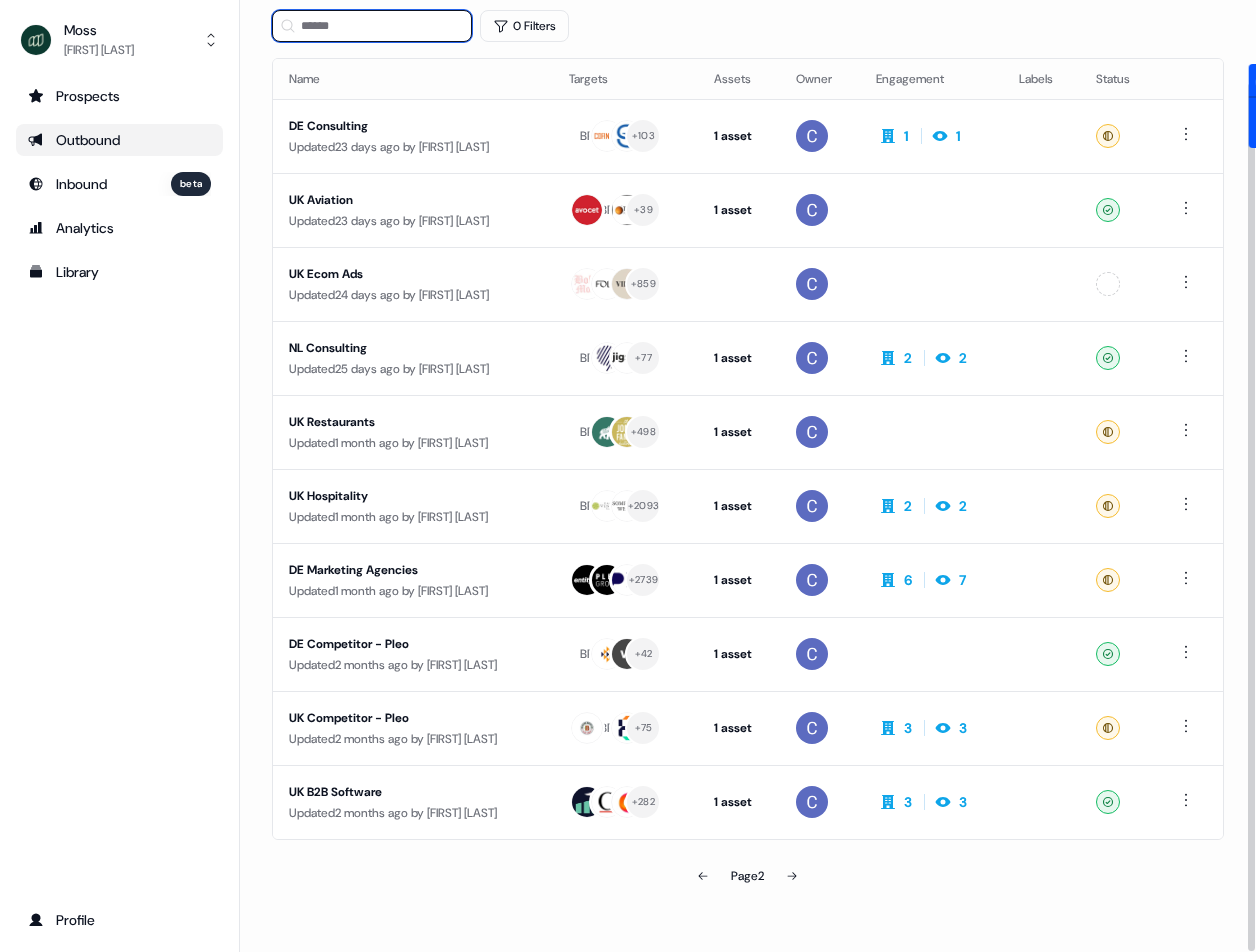 click at bounding box center (372, 26) 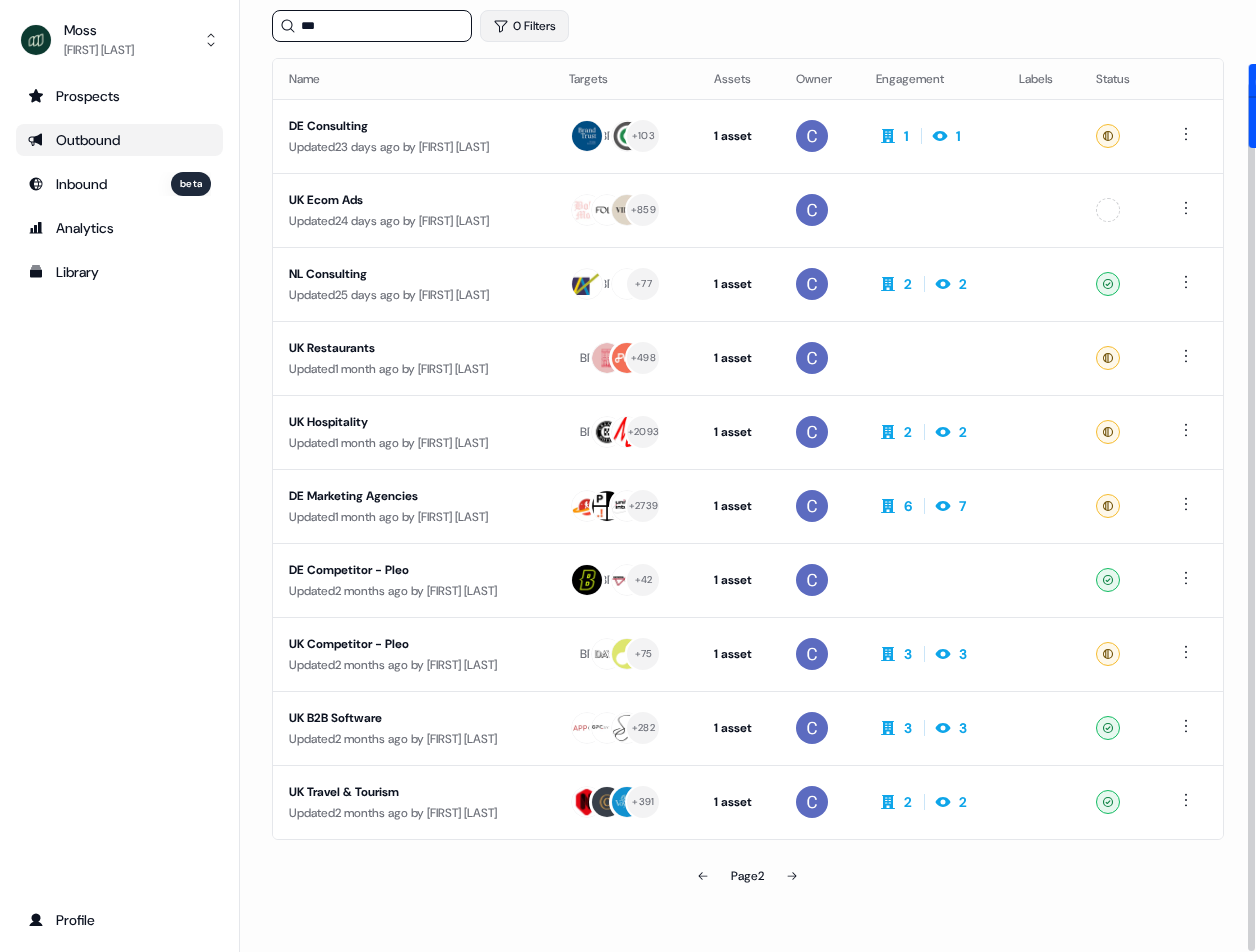 click on "0   Filters" at bounding box center [524, 26] 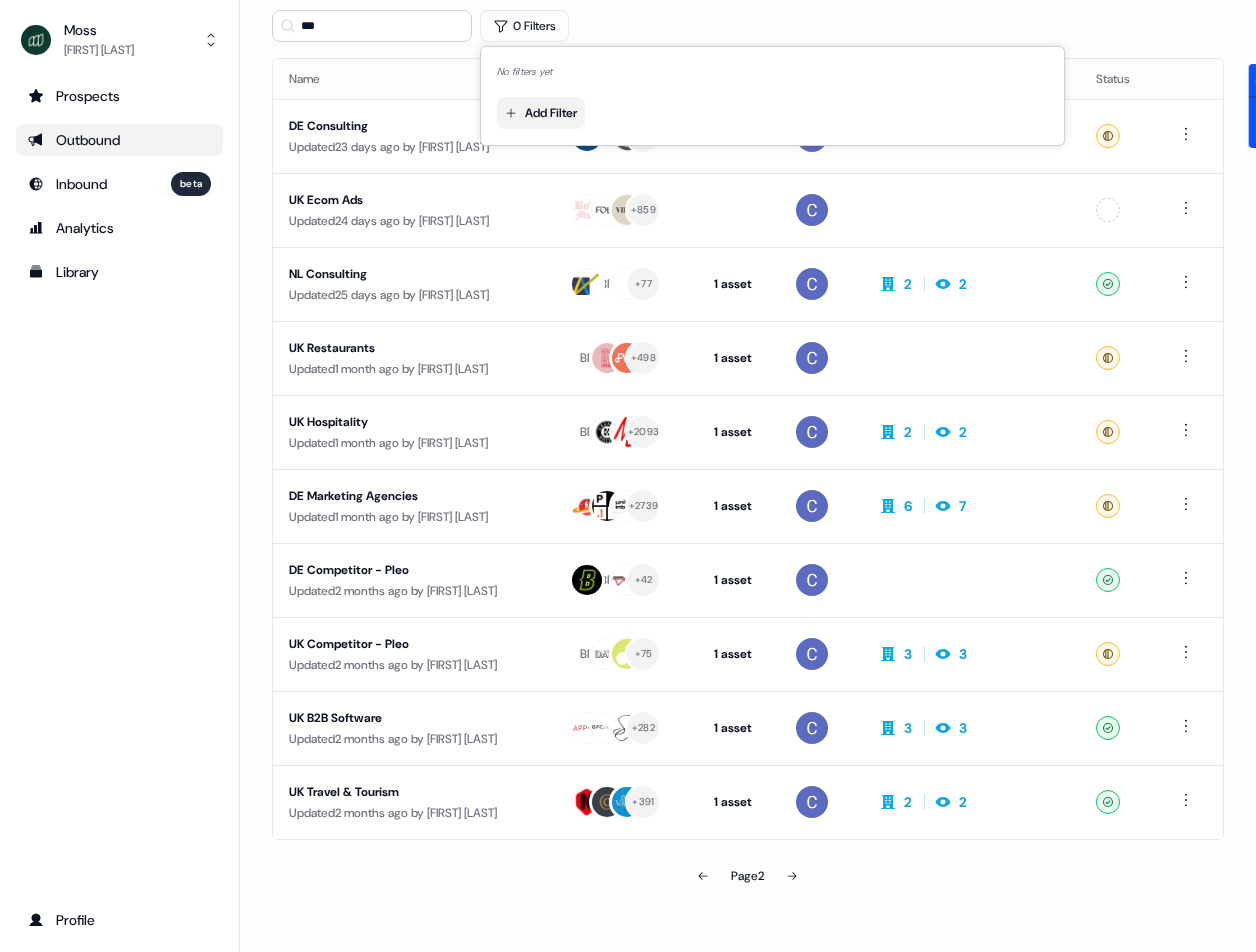 click on "For the best experience switch devices to a bigger screen. Go to Userled.io Moss Bennet Getaneh Prospects Outbound Inbound beta Analytics Library   Profile Loading... Outbound New experience ** 0   Filters Name Targets Assets Owner Engagement Labels Status DE Consulting Updated  23 days ago   by   Catherine Fendt BR + 103 1   asset Outreach (Starter) 1 1 Ready" at bounding box center [628, 476] 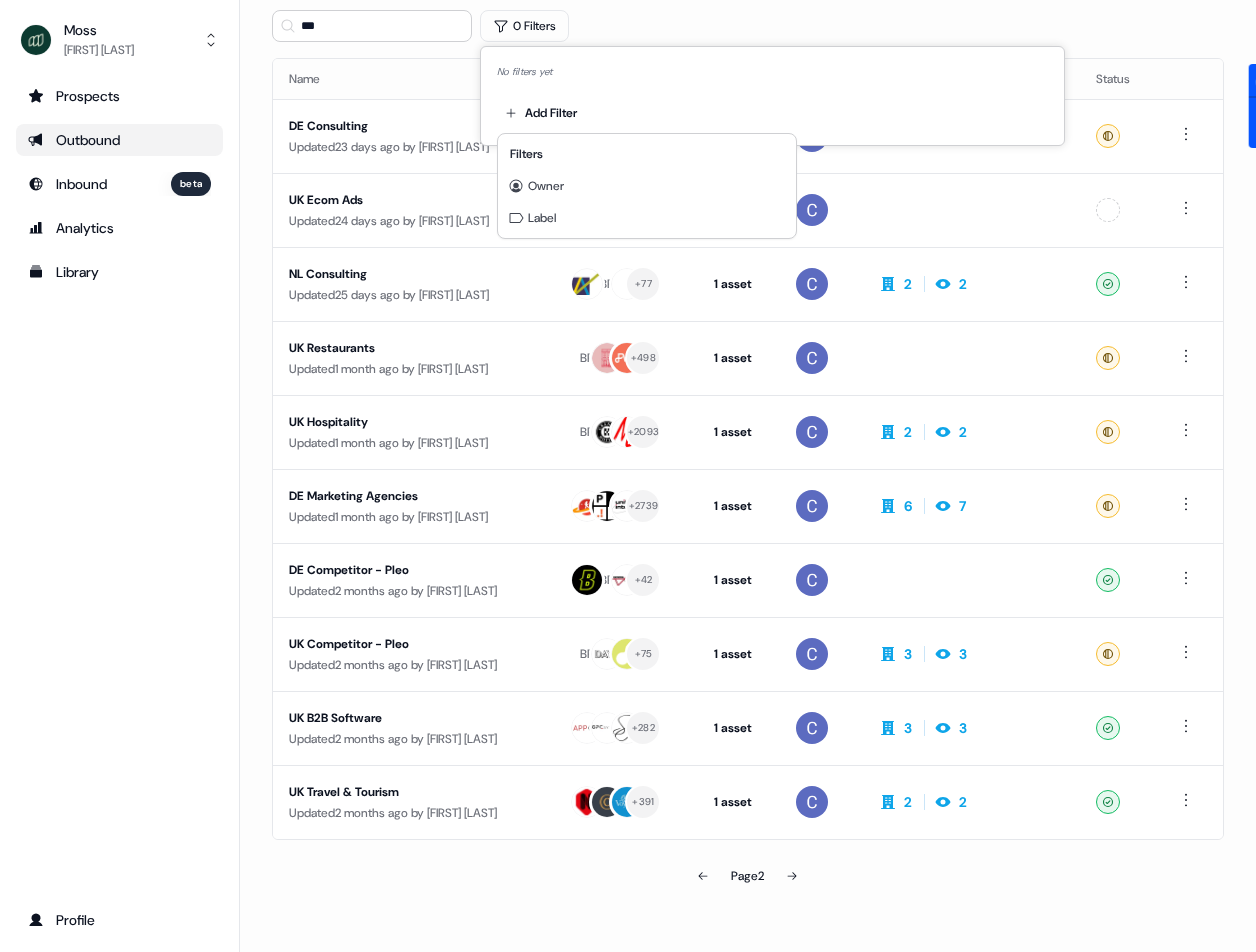 click on "For the best experience switch devices to a bigger screen. Go to Userled.io Moss Bennet Getaneh Prospects Outbound Inbound beta Analytics Library   Profile Loading... Outbound New experience ** 0   Filters Name Targets Assets Owner Engagement Labels Status DE Consulting Updated  23 days ago   by   Catherine Fendt BR + 103 1   asset Outreach (Starter) 1 1 Ready" at bounding box center (628, 476) 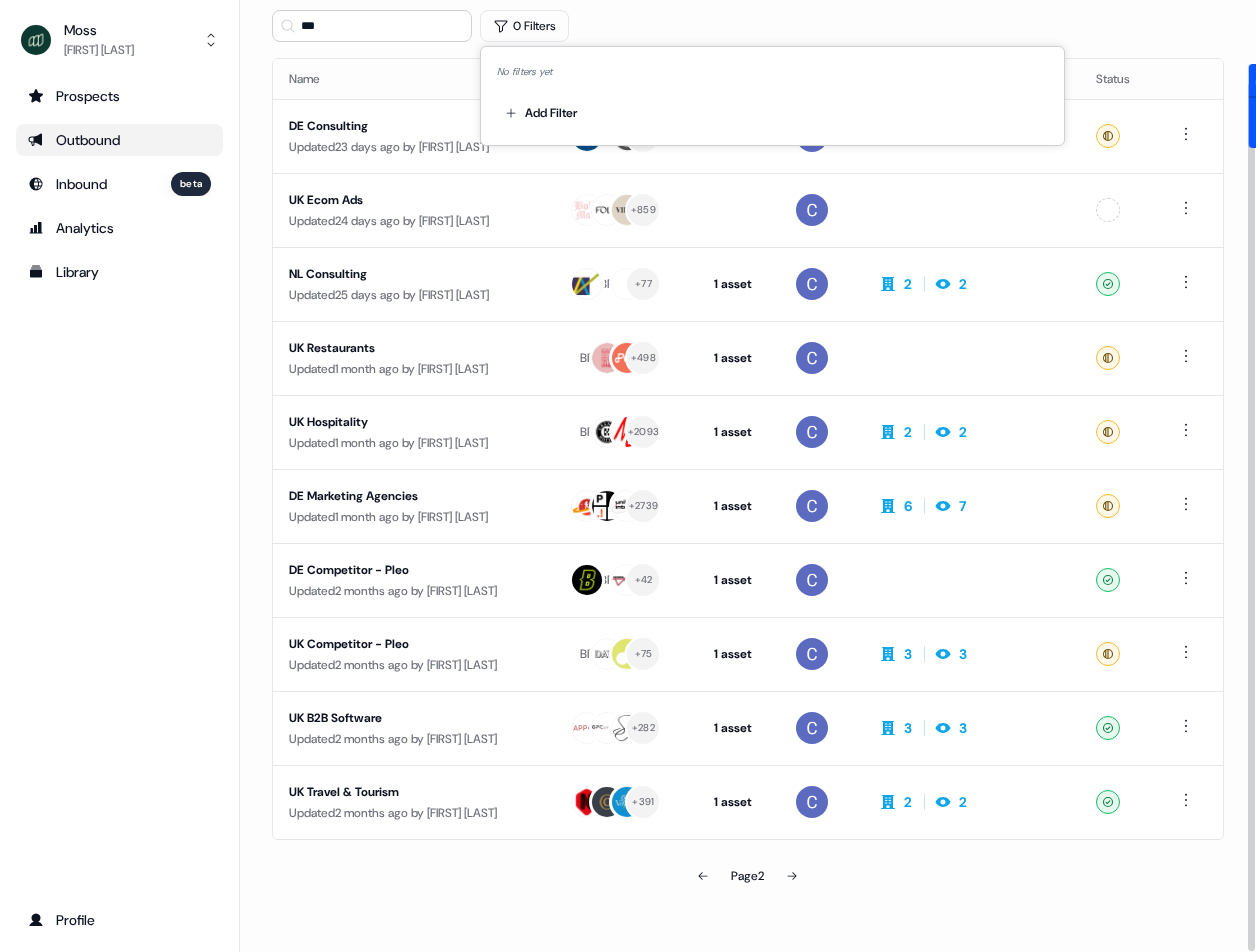click on "** 0   Filters" at bounding box center (748, 26) 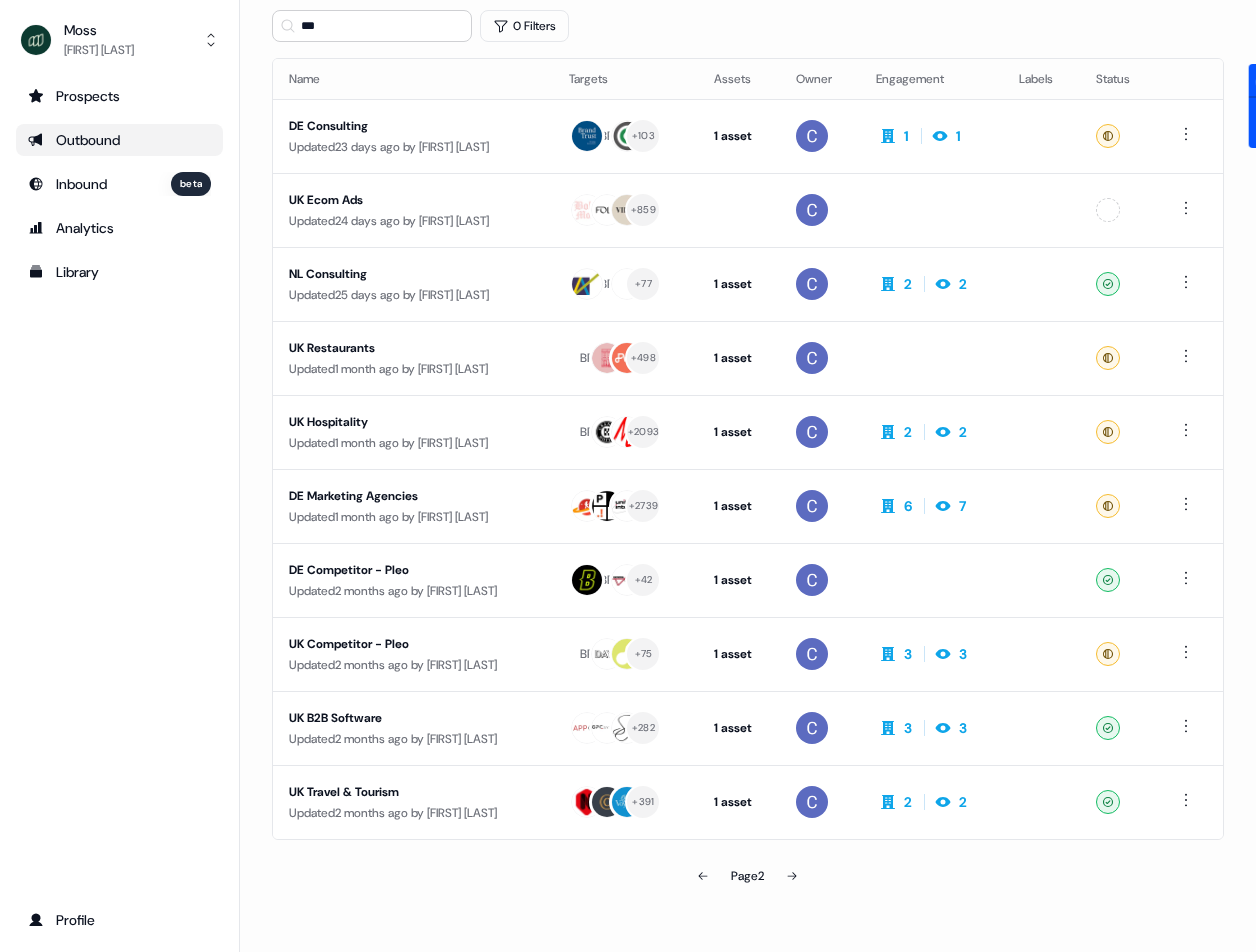 click on "Outbound" at bounding box center [119, 140] 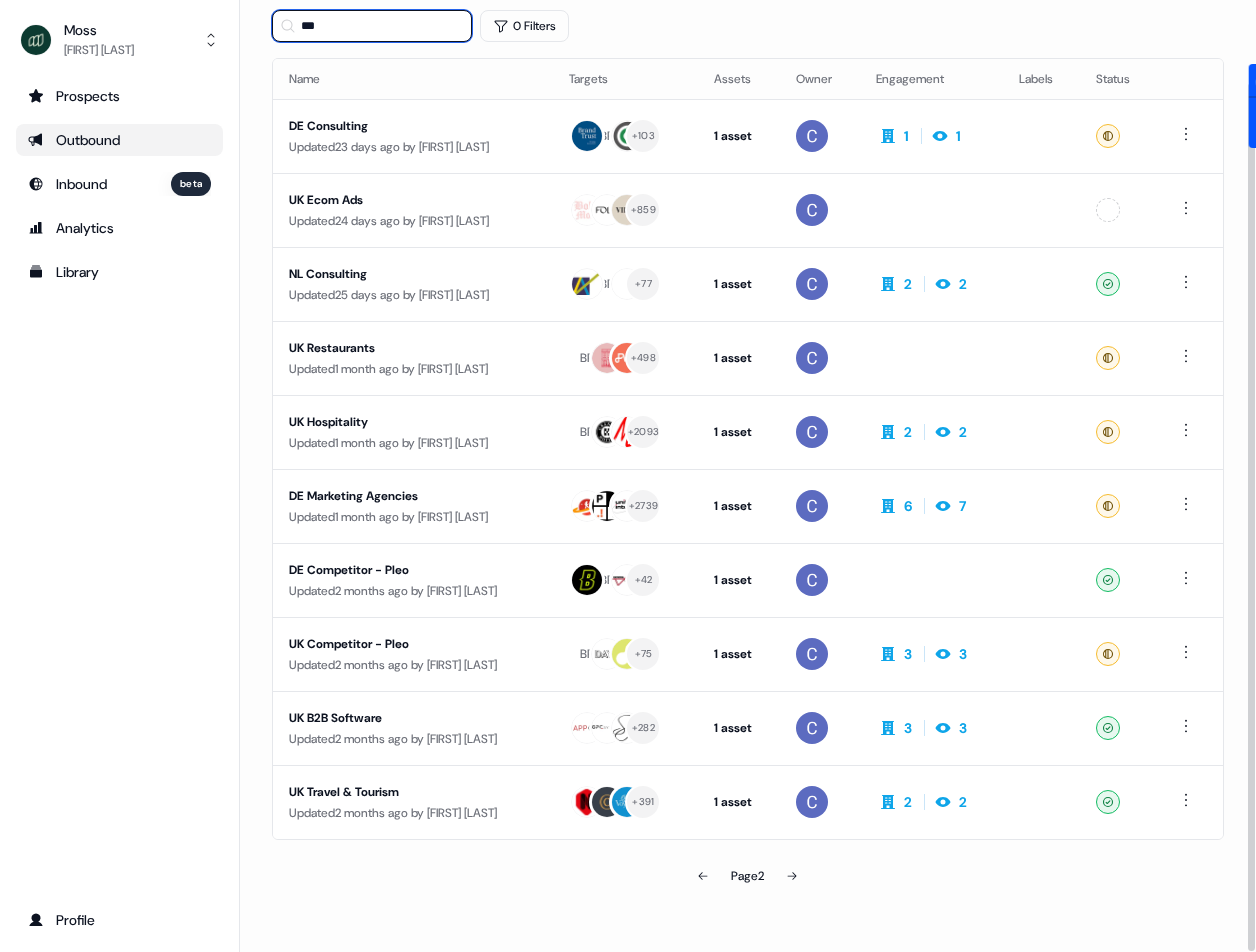 click on "**" at bounding box center [372, 26] 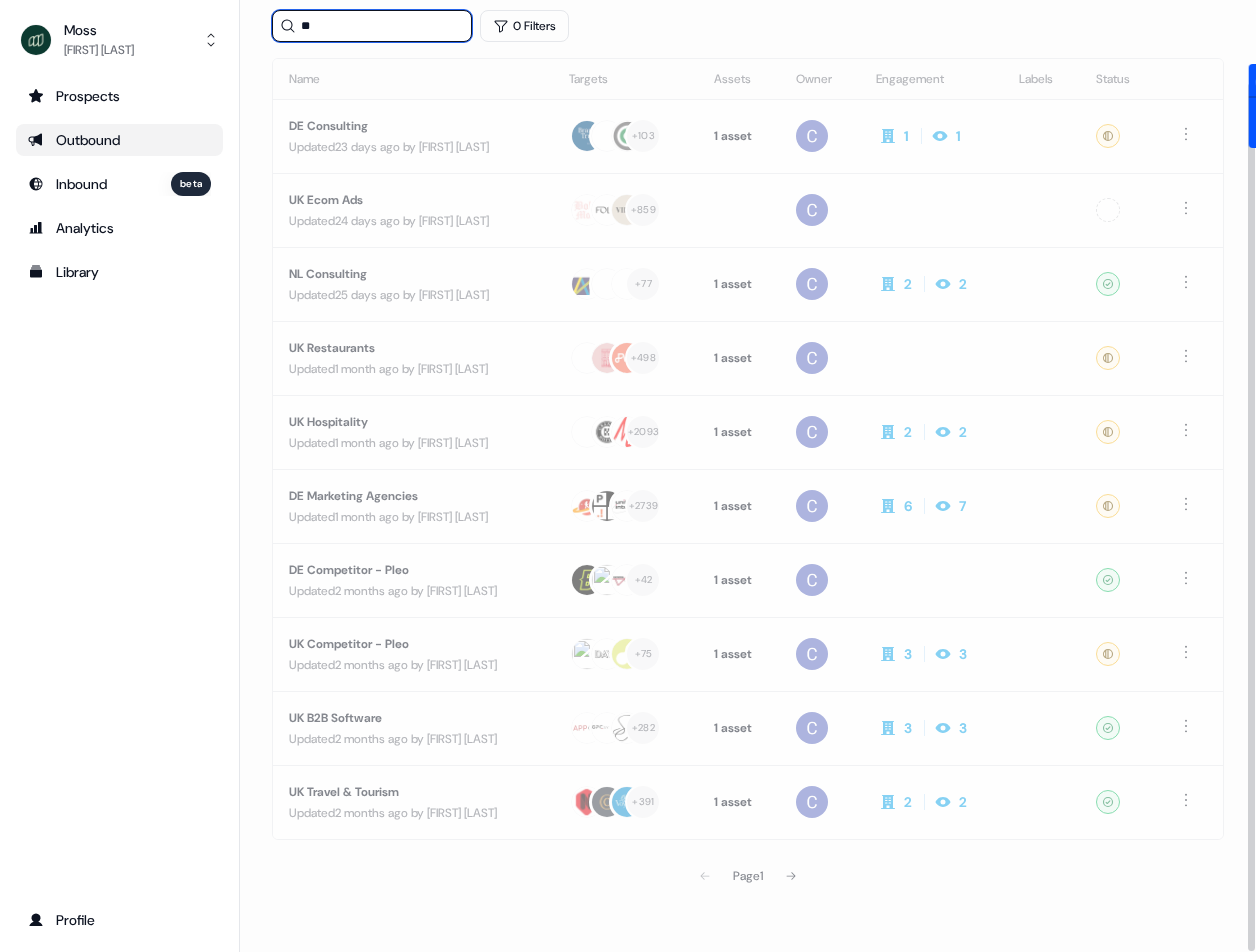type on "*" 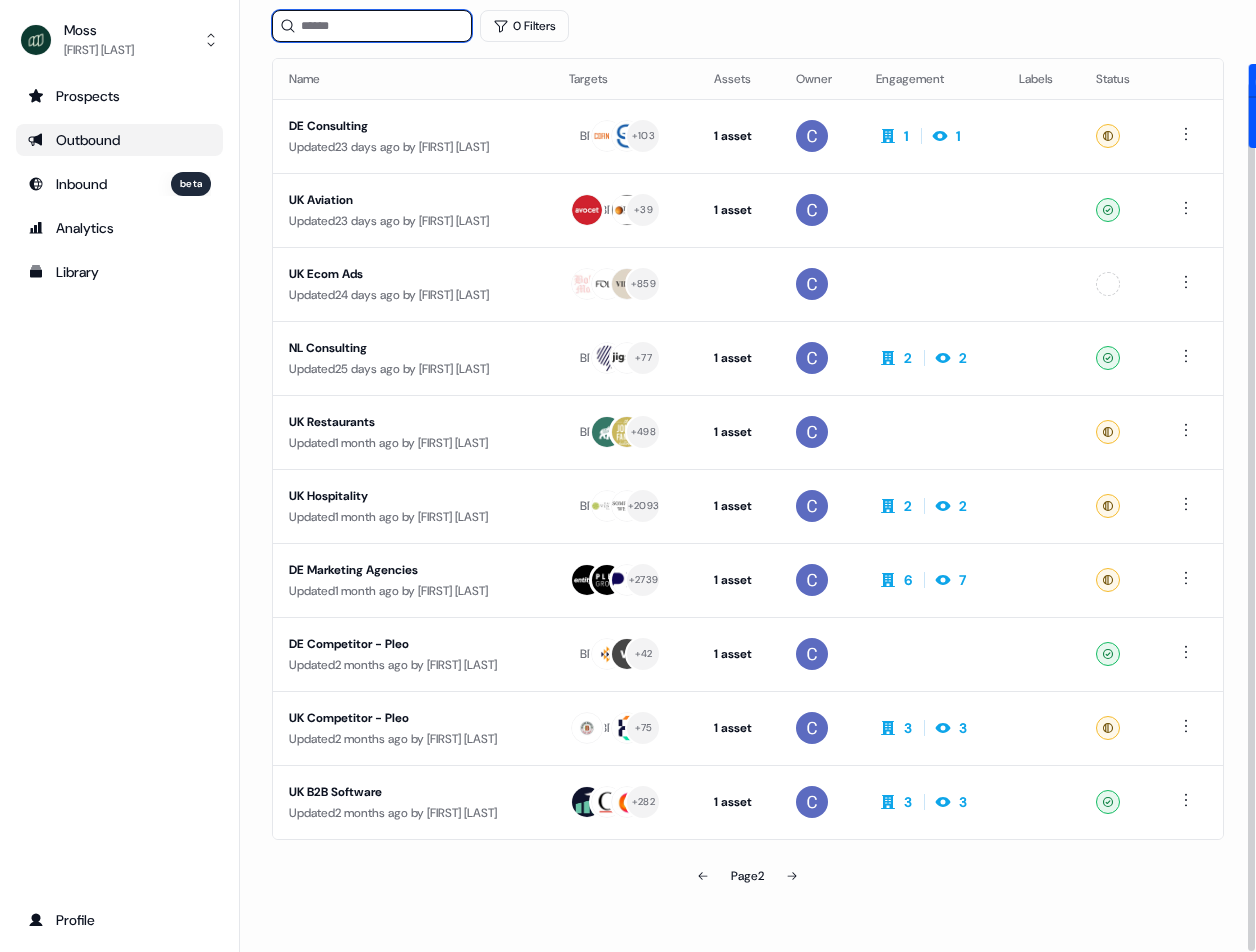 type 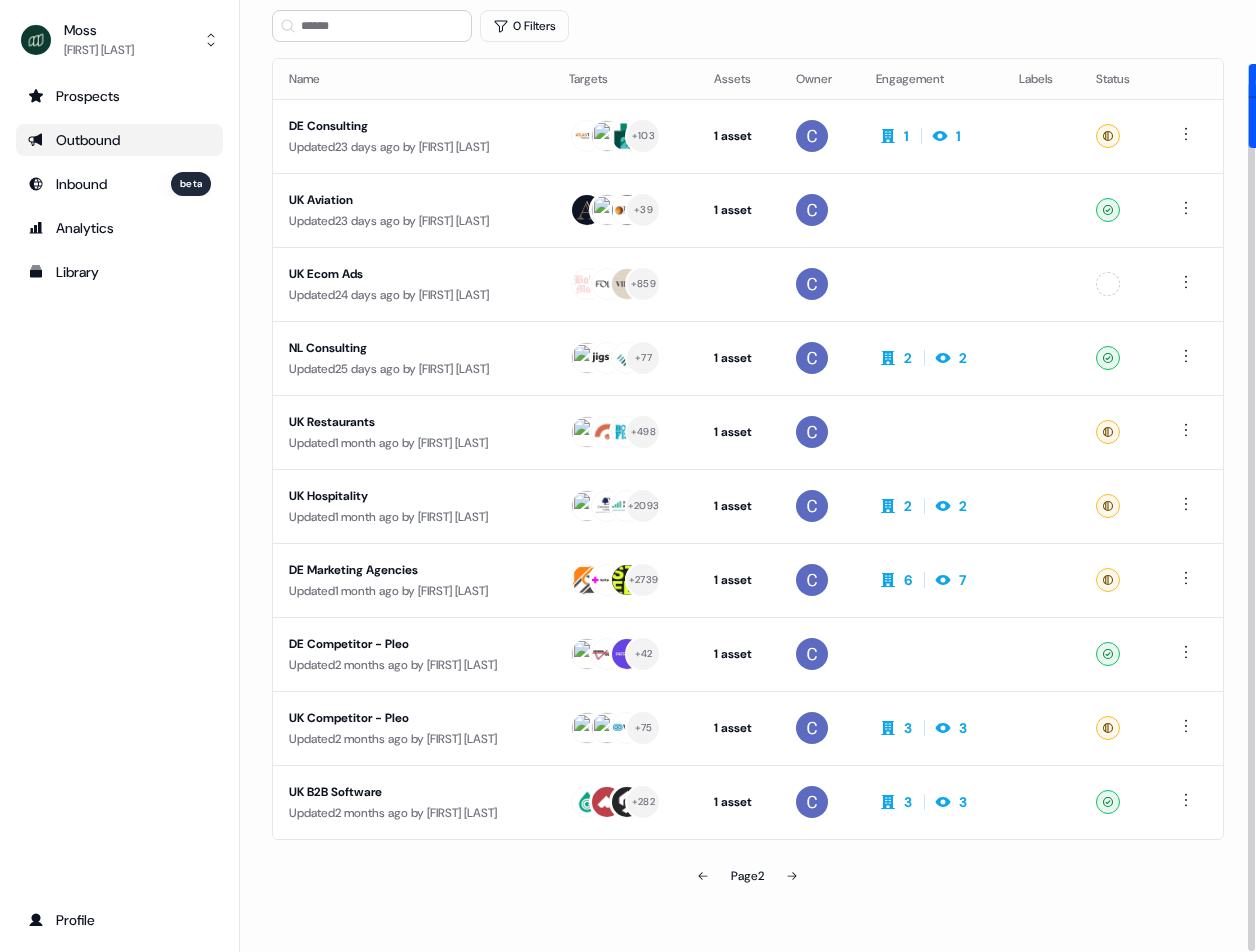 click on "Prospects Outbound Inbound beta Analytics Library   Profile" at bounding box center (119, 508) 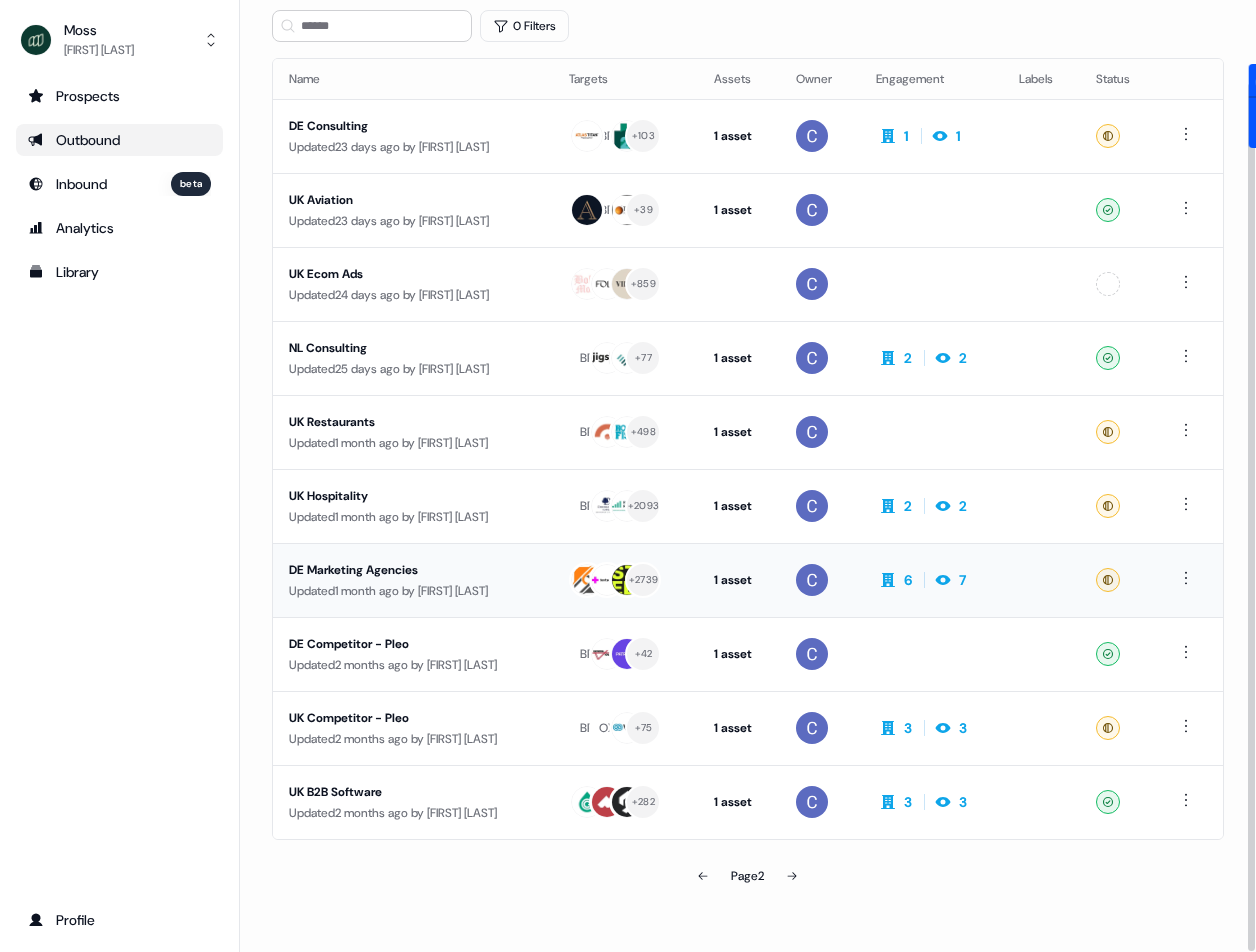 click on "Updated  1 month ago   by   Catherine Fendt" at bounding box center (413, 591) 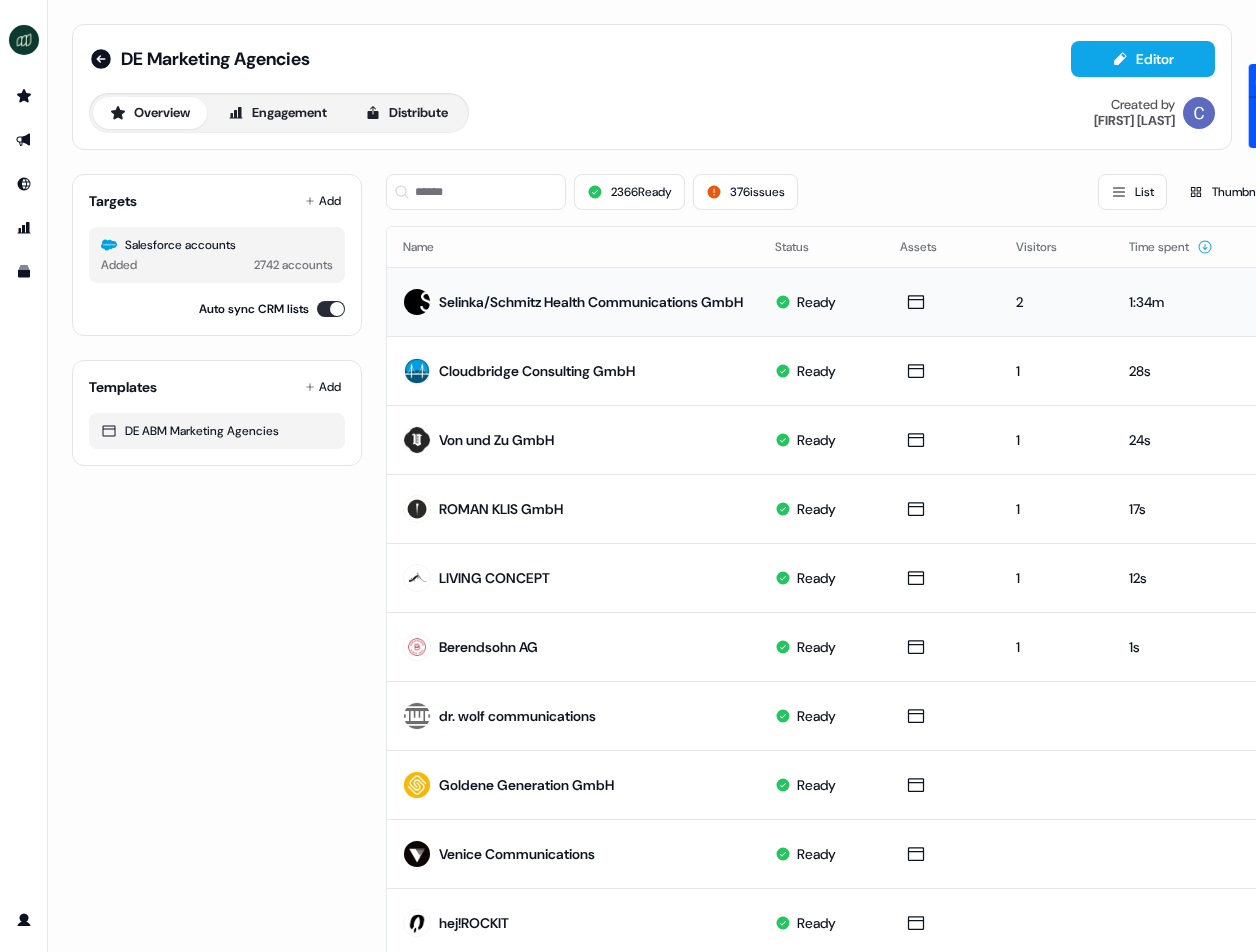 click at bounding box center (417, 302) 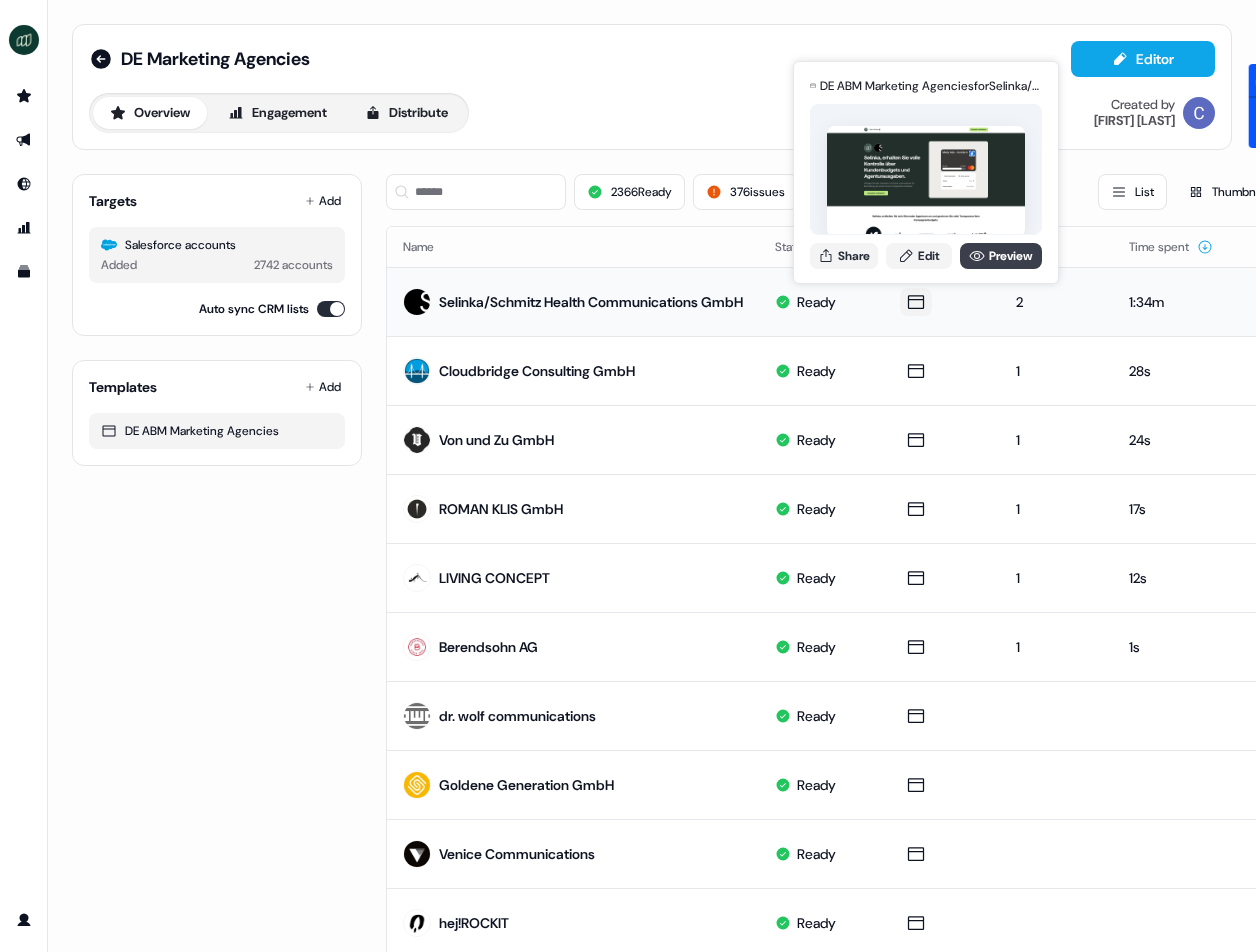 click on "Preview" at bounding box center [1001, 256] 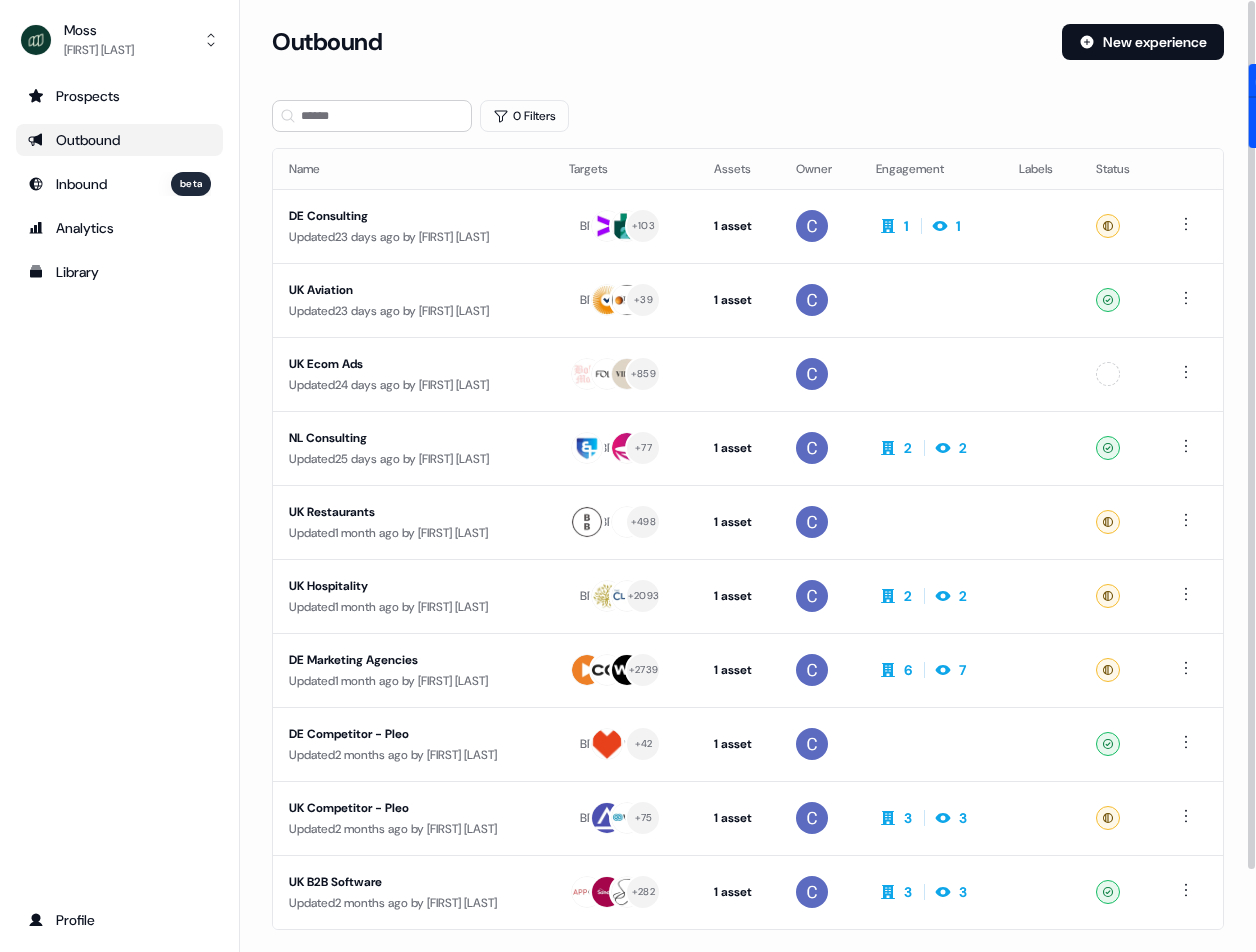 click on "Outbound" at bounding box center [119, 140] 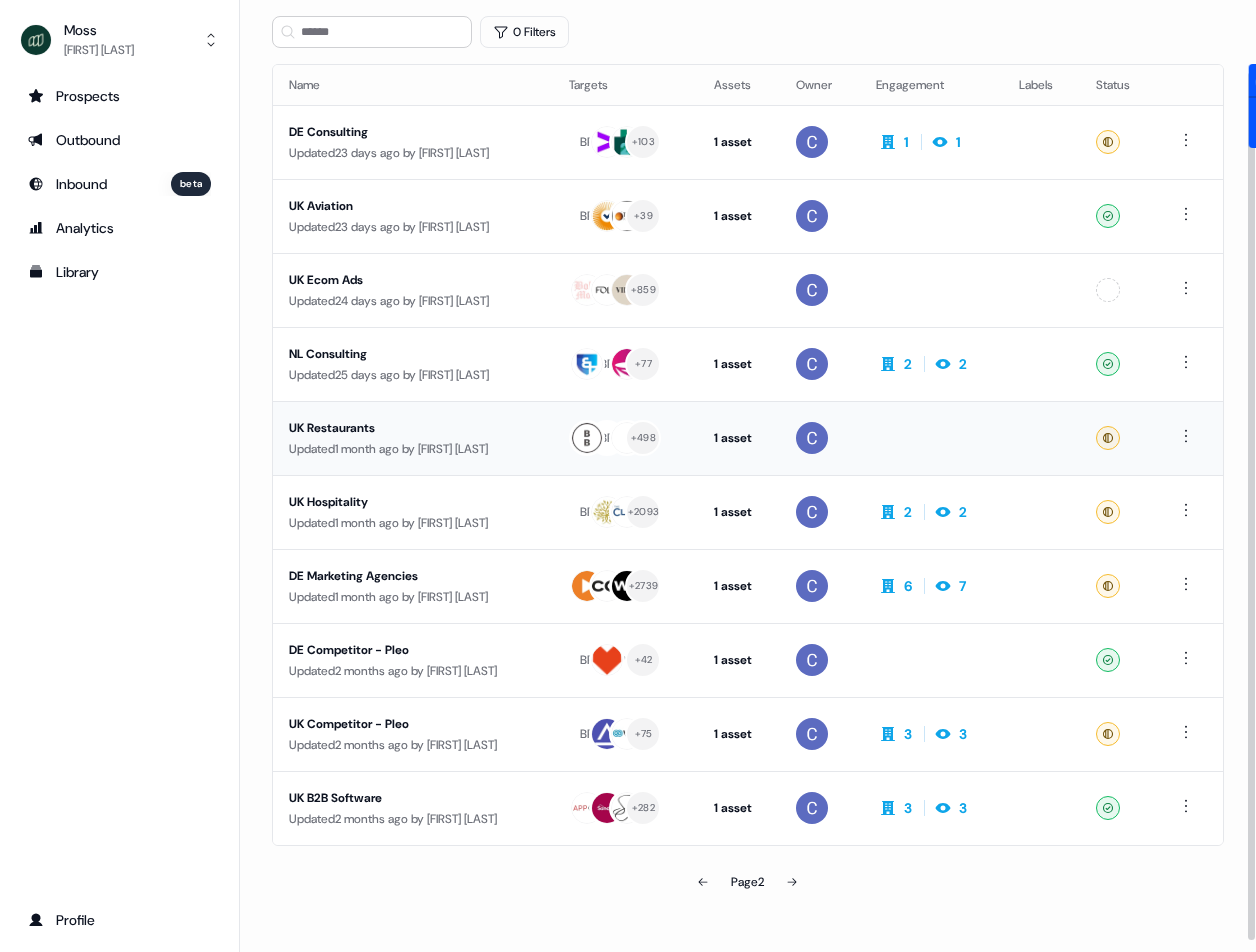 scroll, scrollTop: 90, scrollLeft: 0, axis: vertical 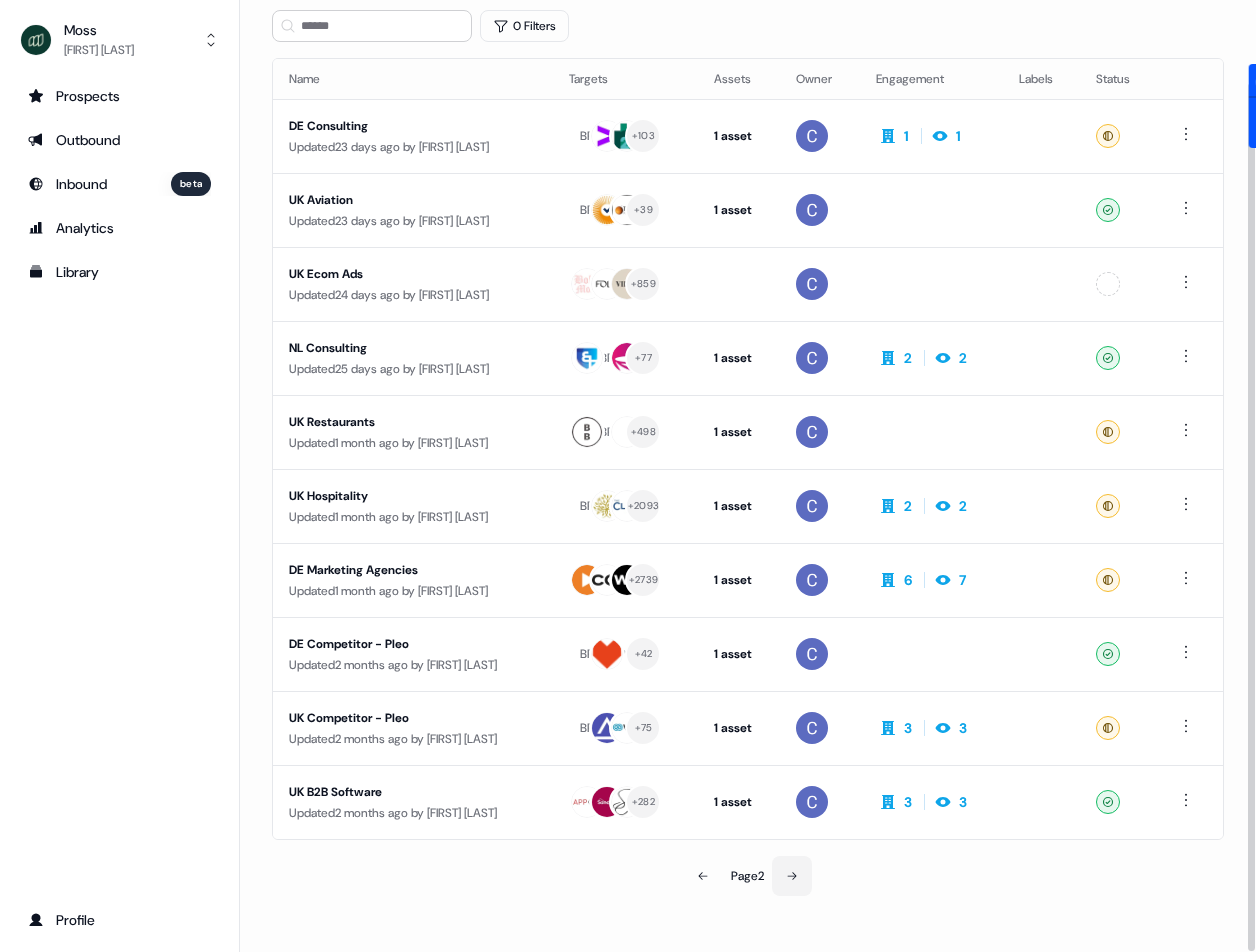 click 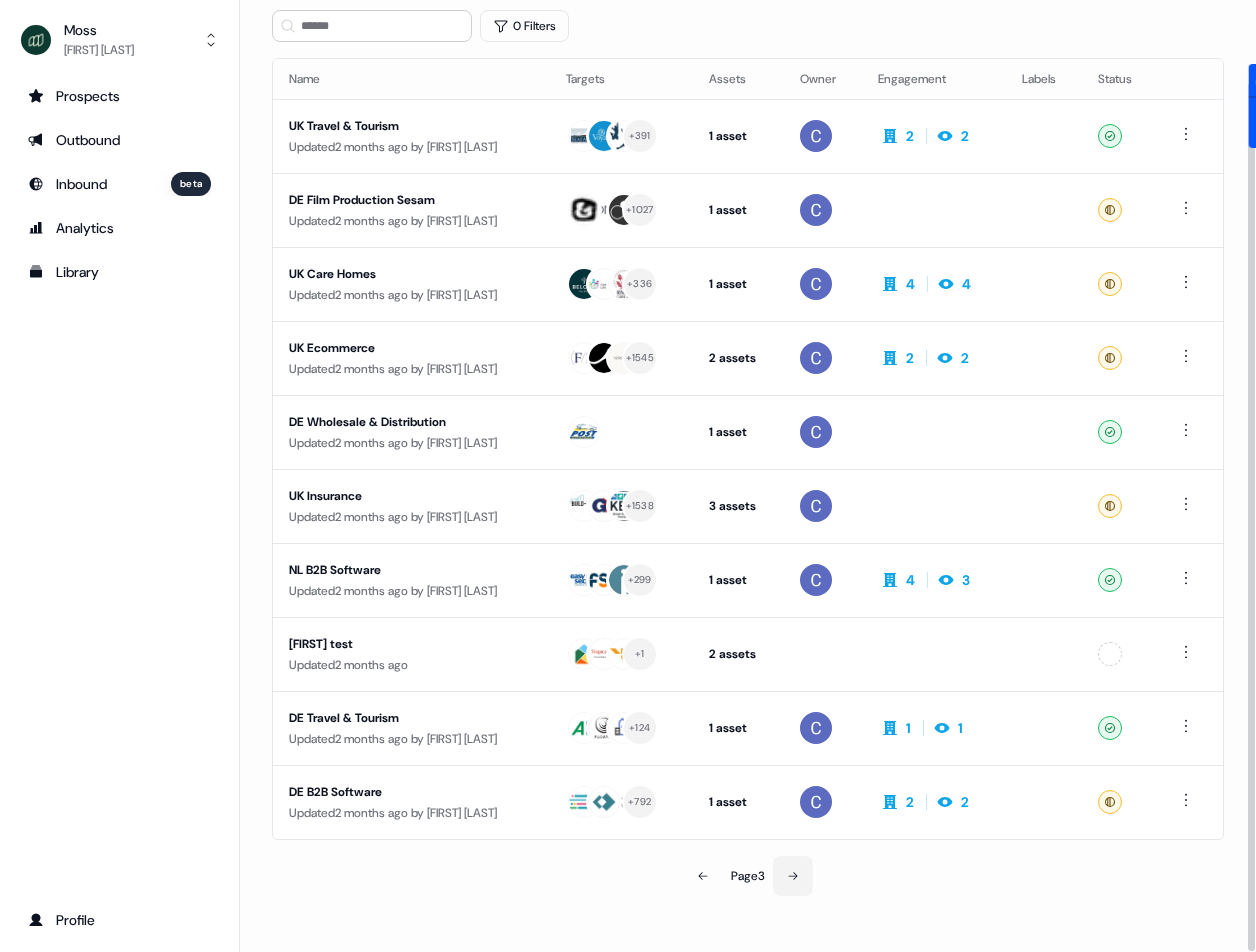 click 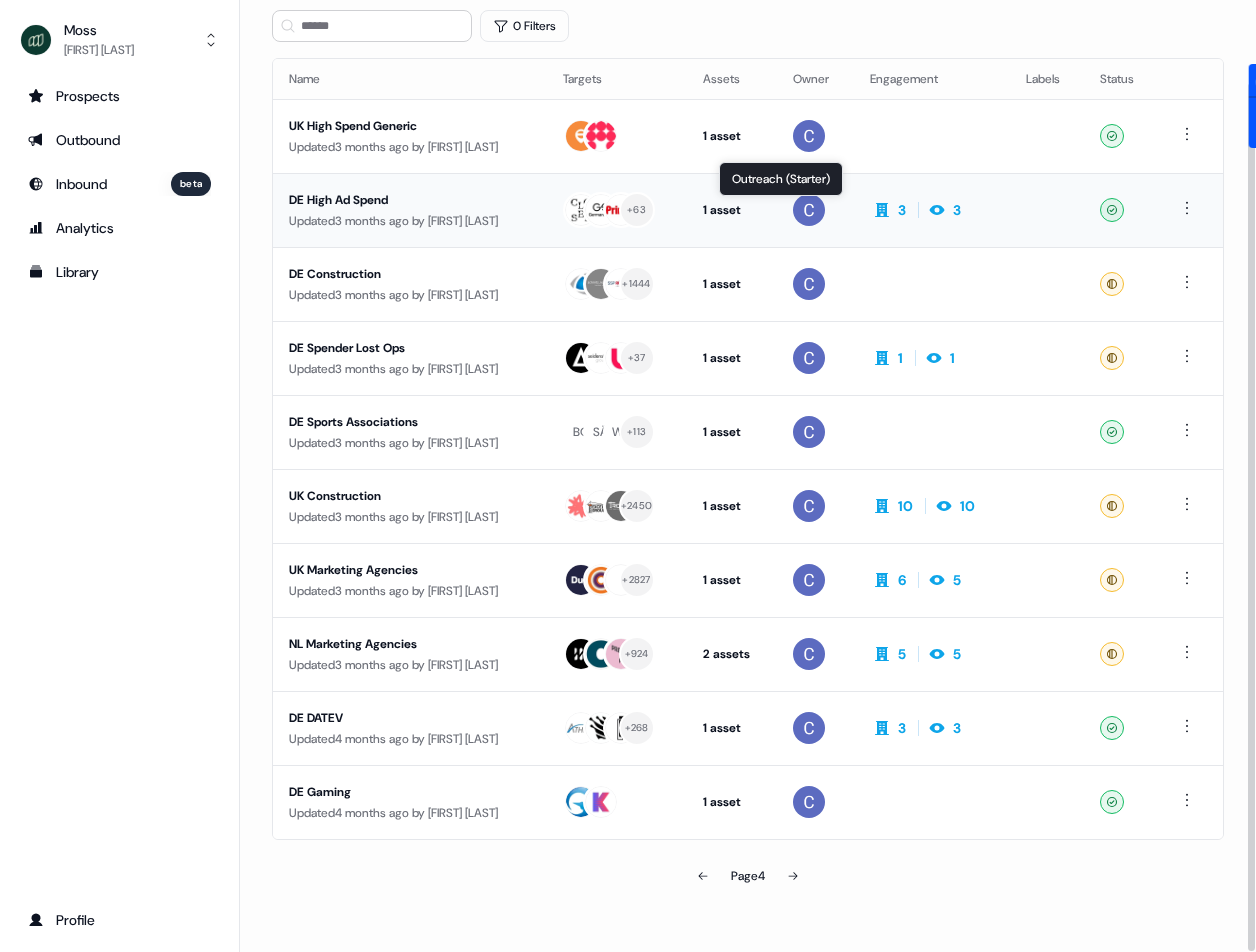 click on "1   asset" at bounding box center [732, 210] 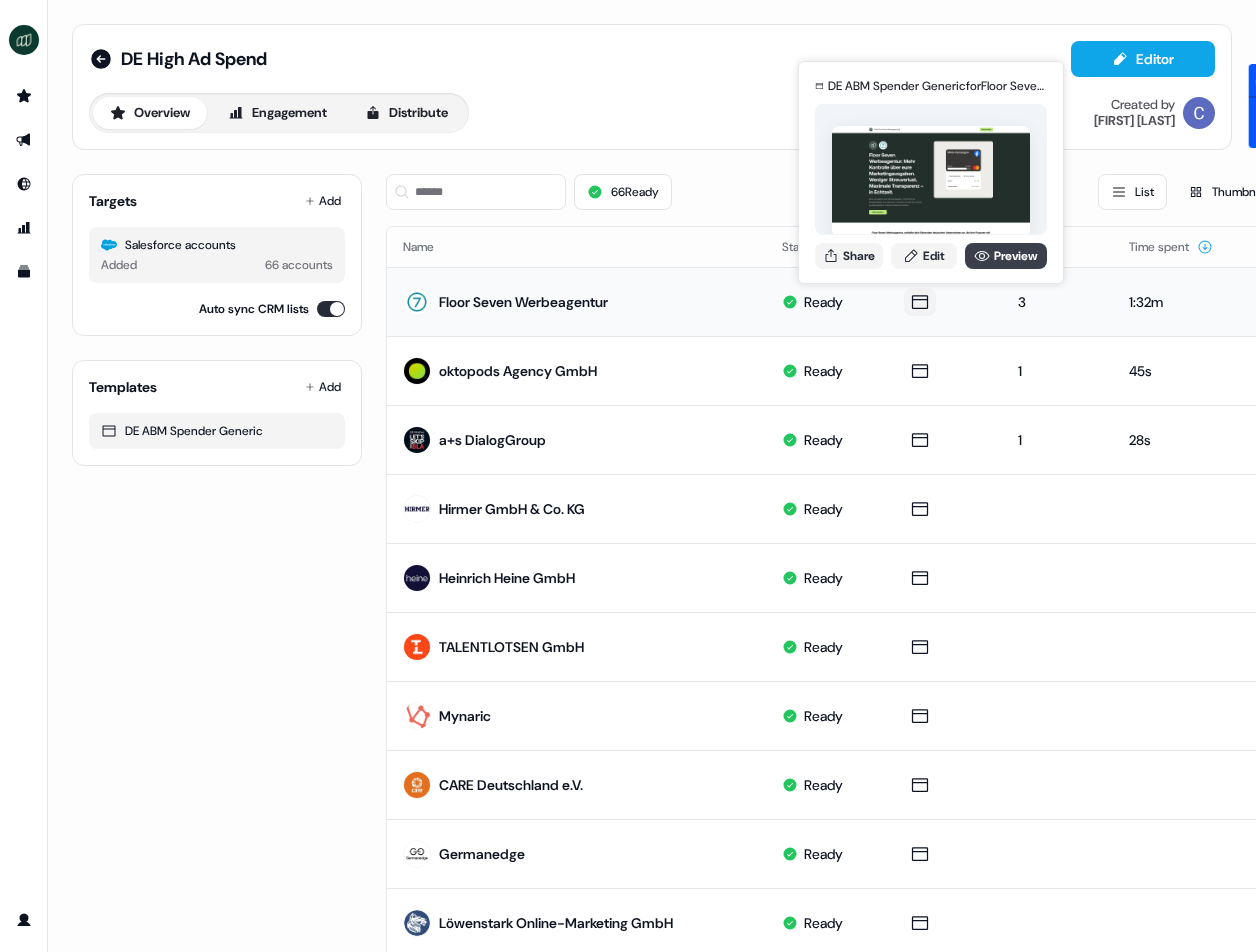 click on "Preview" at bounding box center [1006, 256] 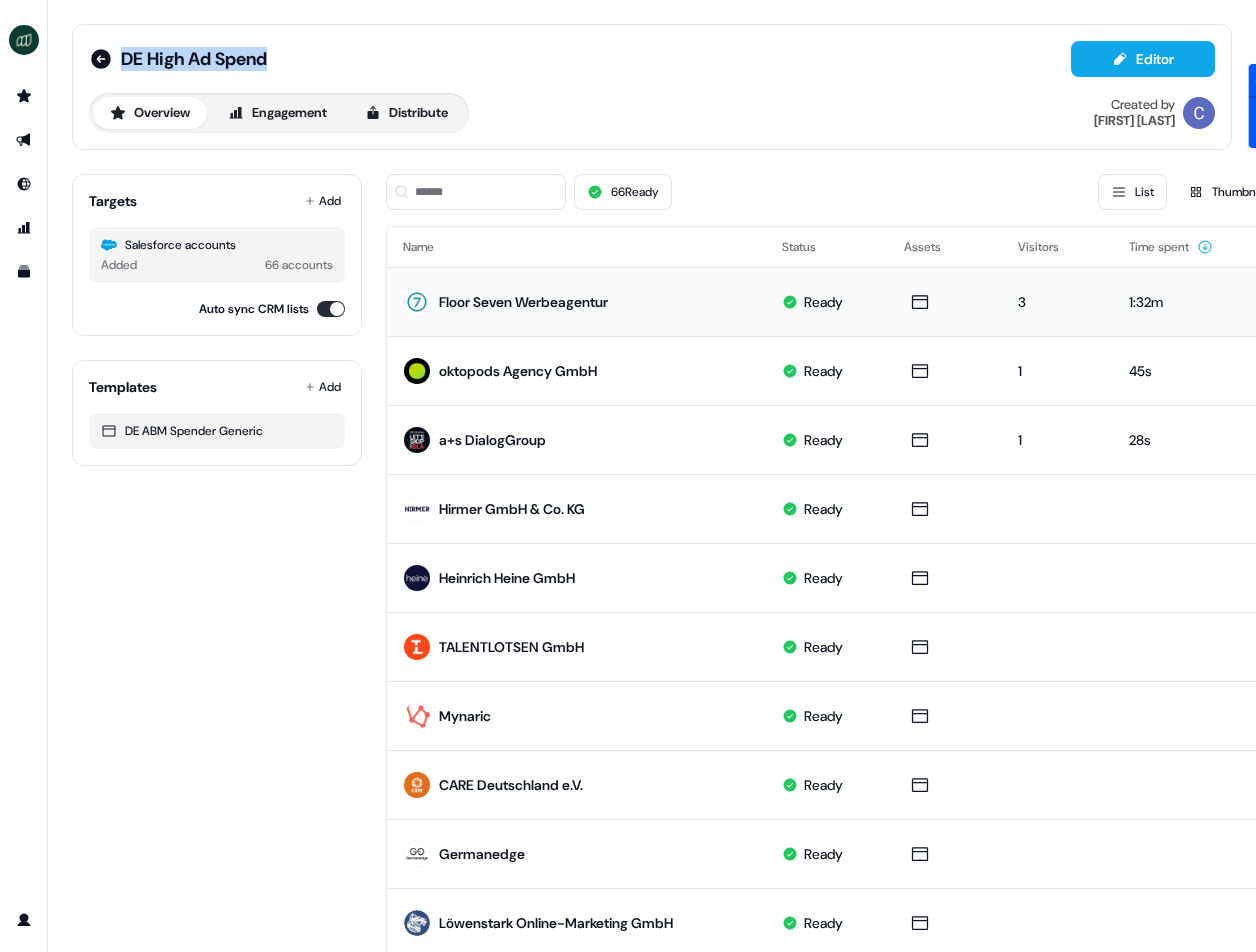 drag, startPoint x: 287, startPoint y: 61, endPoint x: 120, endPoint y: 71, distance: 167.29913 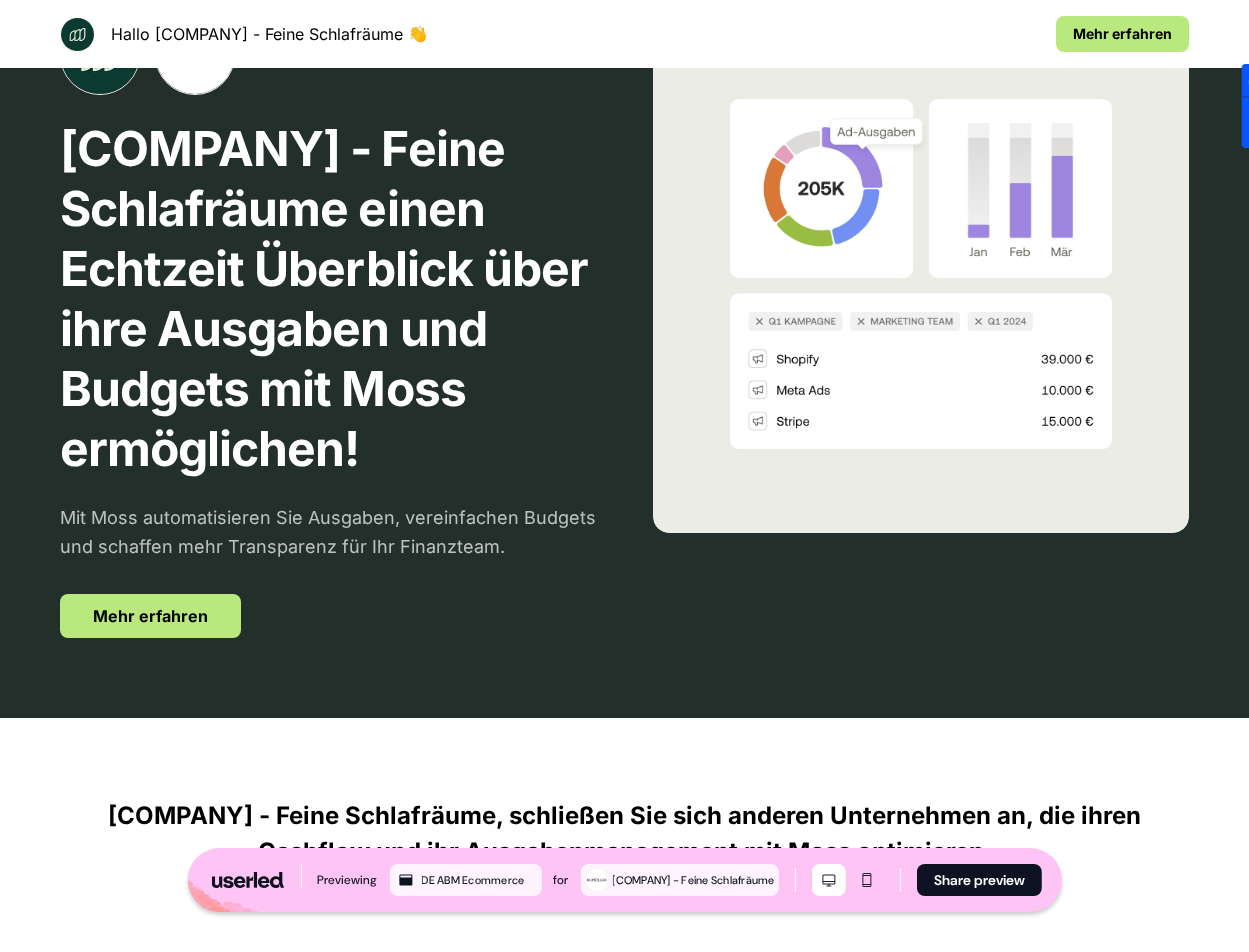 scroll, scrollTop: 0, scrollLeft: 0, axis: both 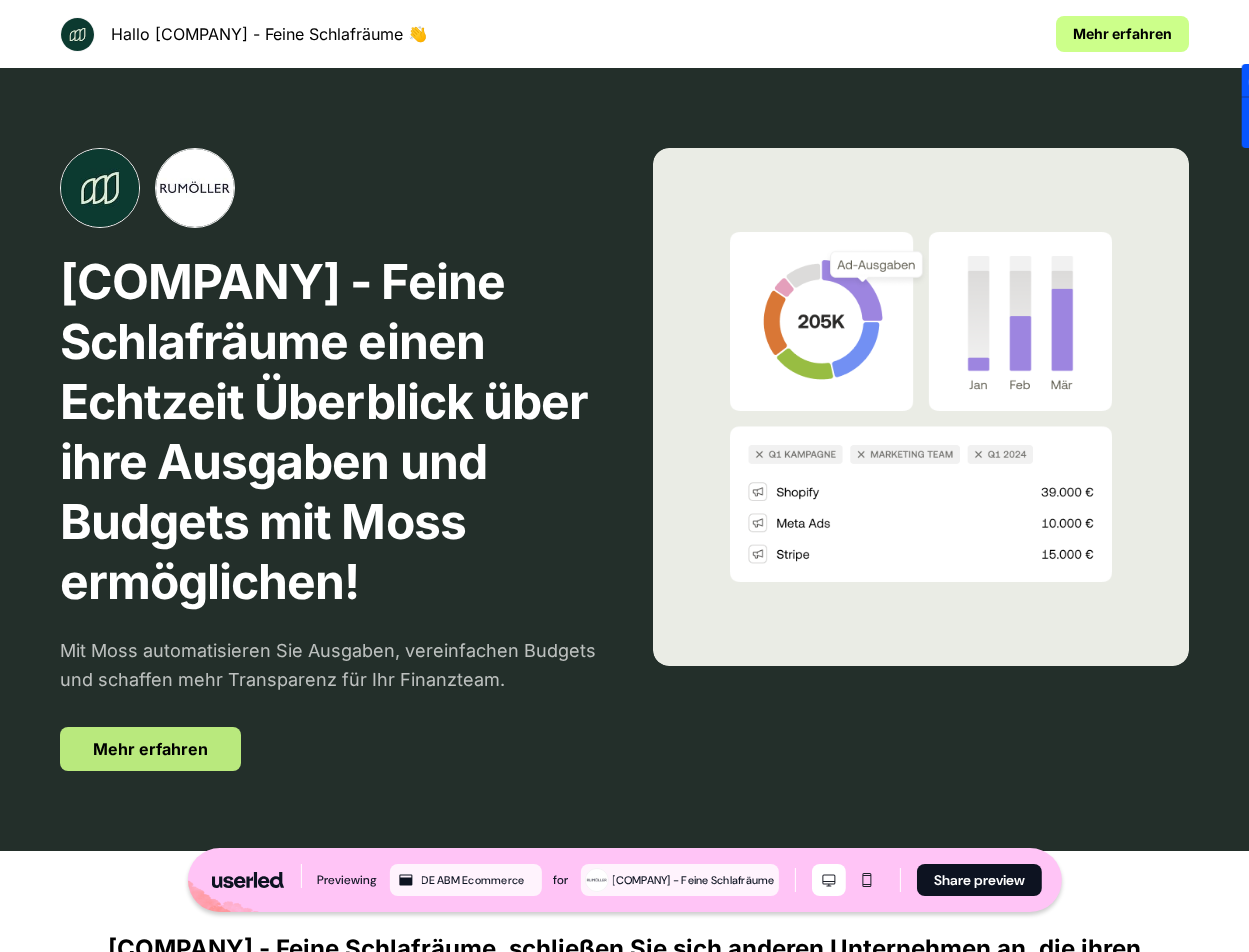 click on "Mehr erfahren" at bounding box center (1122, 34) 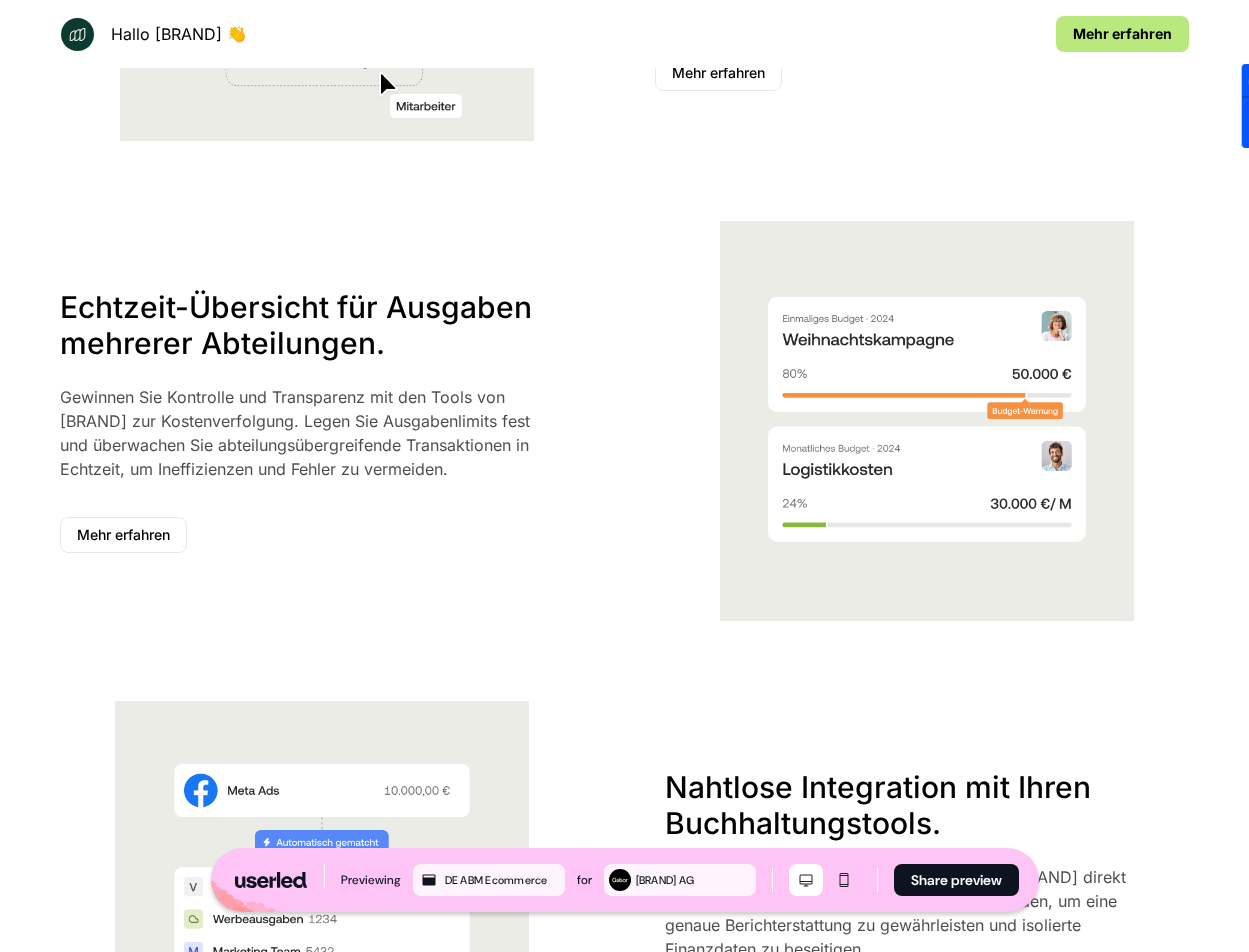 scroll, scrollTop: 1906, scrollLeft: 0, axis: vertical 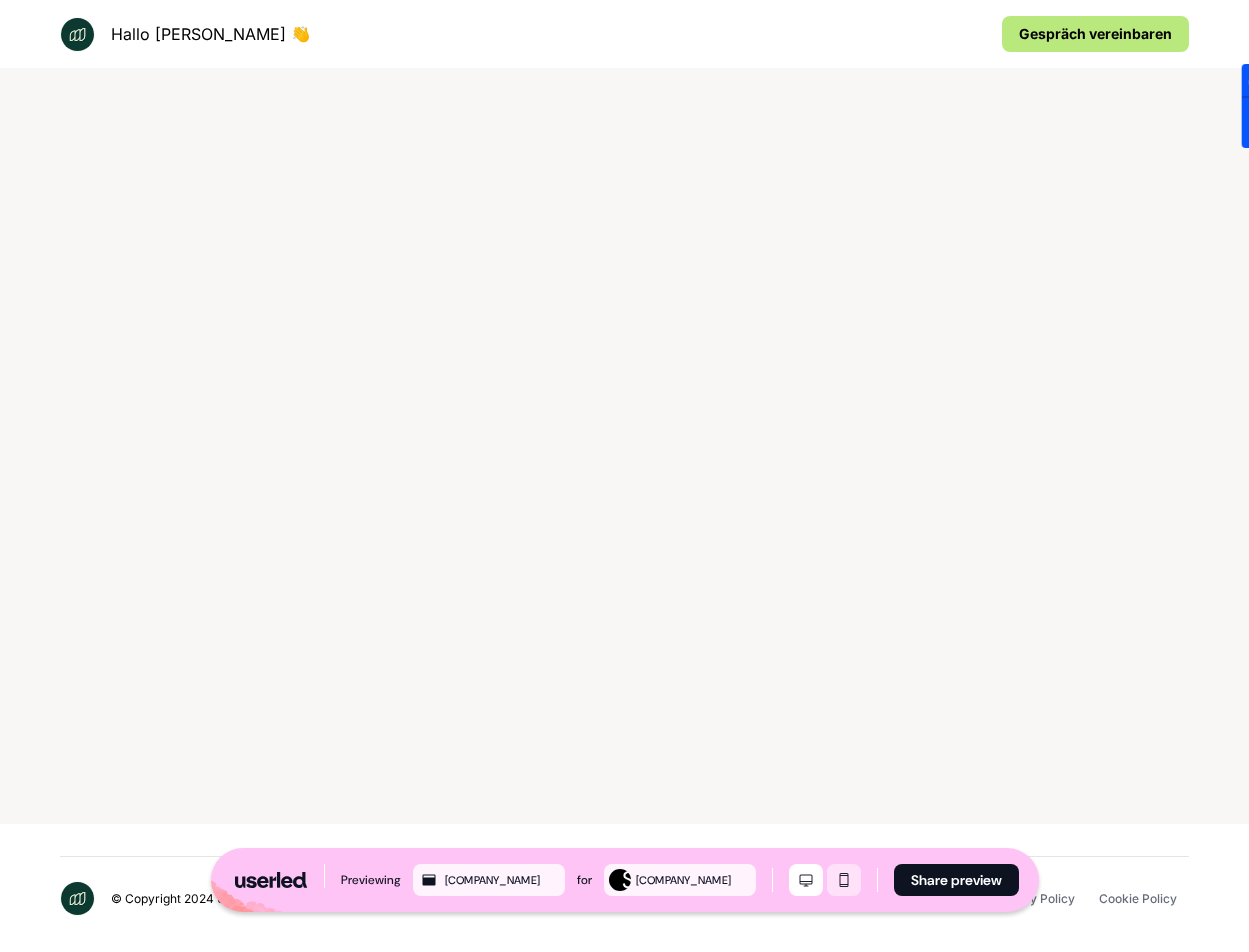click 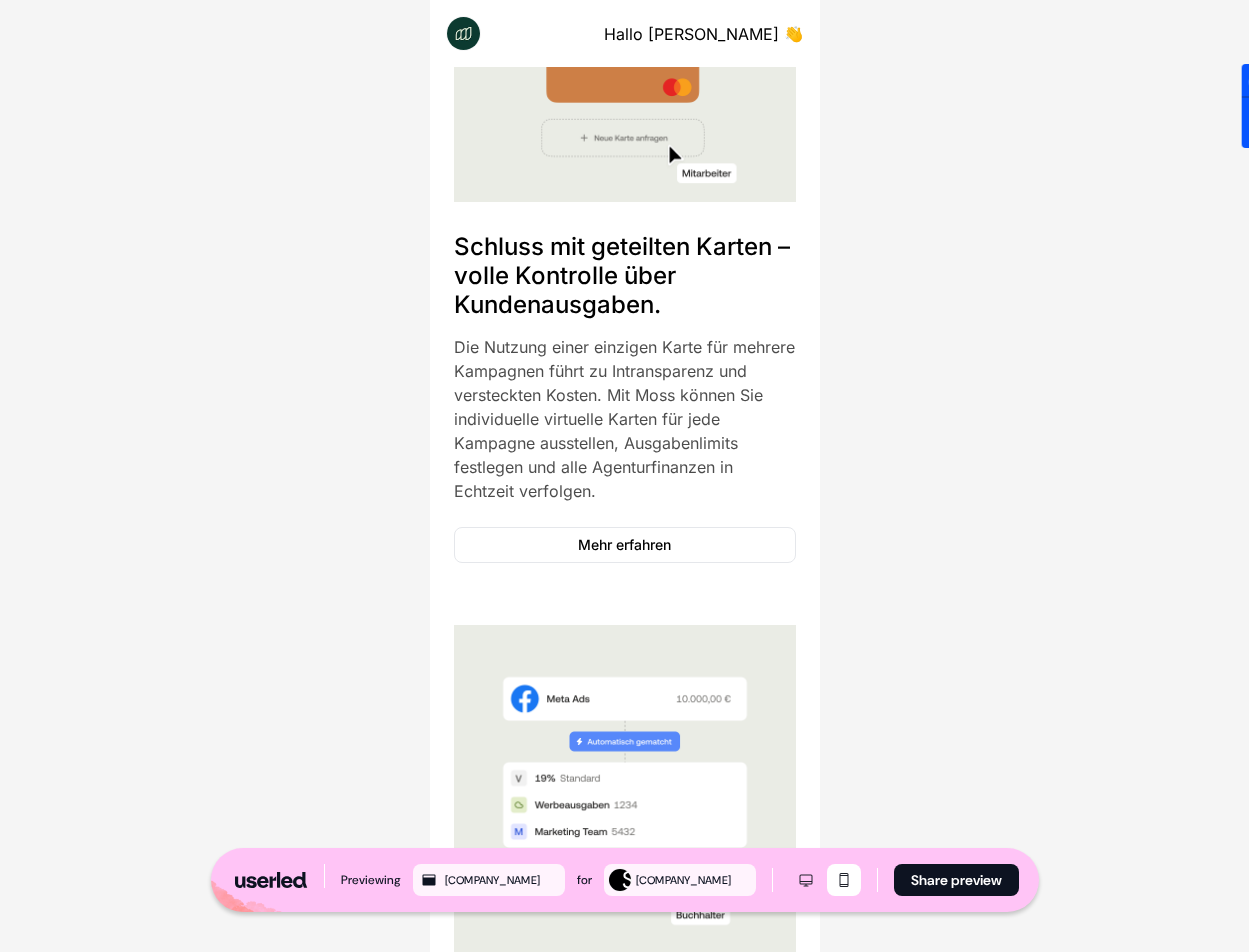 scroll, scrollTop: 2312, scrollLeft: 0, axis: vertical 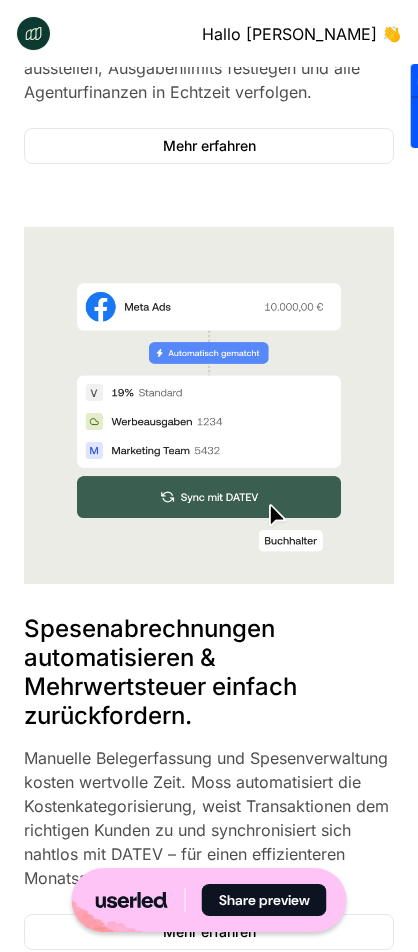 click on "Spesenabrechnungen automatisieren & Mehrwertsteuer einfach zurückfordern." at bounding box center (209, 672) 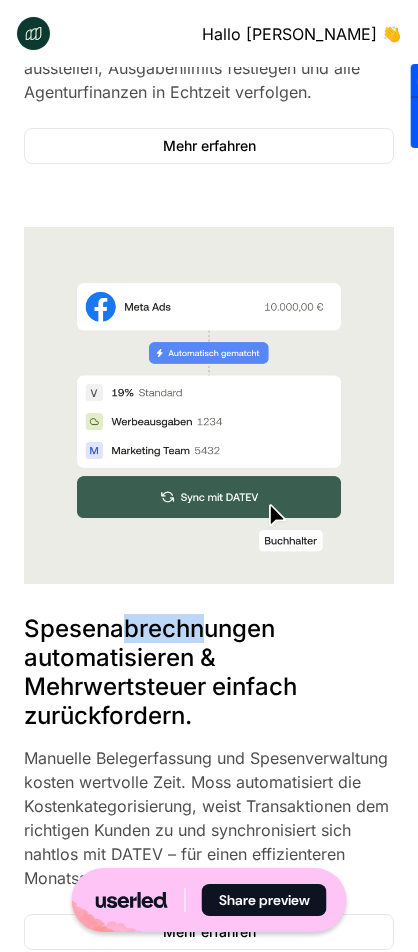drag, startPoint x: 117, startPoint y: 577, endPoint x: 202, endPoint y: 577, distance: 85 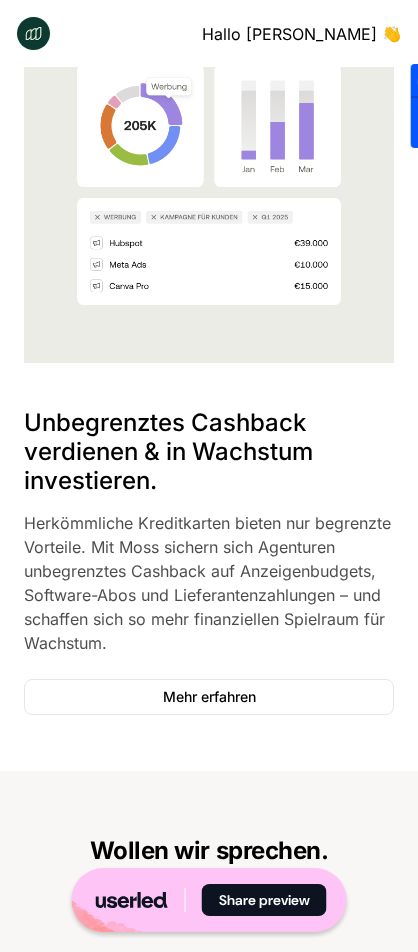 scroll, scrollTop: 3736, scrollLeft: 0, axis: vertical 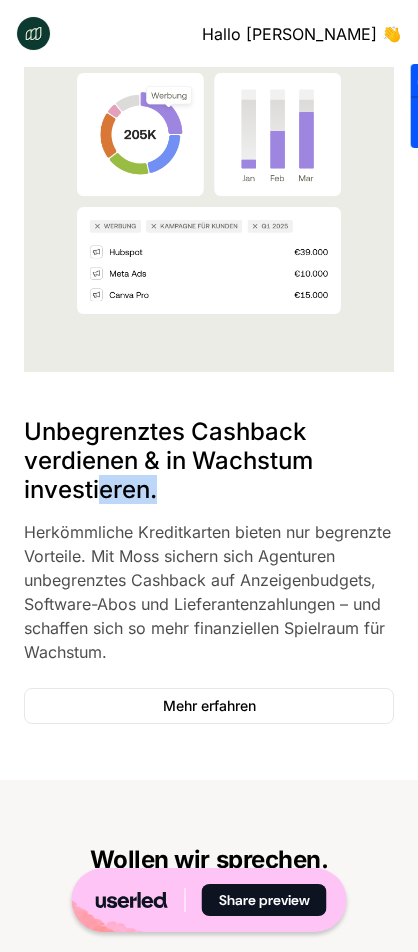 drag, startPoint x: 171, startPoint y: 442, endPoint x: 101, endPoint y: 440, distance: 70.028564 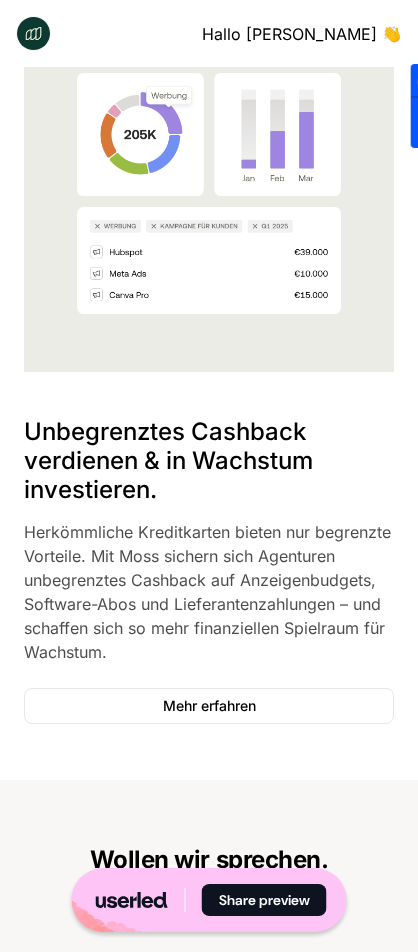 click on "Wie Selinka mit Moss Zeit und Geld sparen kann. Optimieren Sie Ihre Agenturfinanzen mit Moss. Verwalten Sie Lieferantenzahlungen, verfolgen Sie Kundenbudgets in Echtzeit und automatisieren Sie die Spesenabrechnung für volle finanzielle Transparenz. Schluss mit geteilten Karten – volle Kontrolle über Kundenausgaben. Die Nutzung einer einzigen Karte für mehrere Kampagnen führt zu Intransparenz und versteckten Kosten. Mit Moss können Sie individuelle virtuelle Karten für jede Kampagne ausstellen, Ausgabenlimits festlegen und alle Agenturfinanzen in Echtzeit verfolgen. Mehr erfahren Spesenabrechnungen automatisieren & Mehrwertsteuer einfach zurückfordern. Manuelle Belegerfassung und Spesenverwaltung kosten wertvolle Zeit. Moss automatisiert die Kostenkategorisierung, weist Transaktionen dem richtigen Kunden zu und synchronisiert sich nahtlos mit DATEV – für einen effizienteren Monatsabschluss. Mehr erfahren Unbegrenztes Cashback verdienen & in Wachstum investieren. Mehr erfahren" at bounding box center (209, -623) 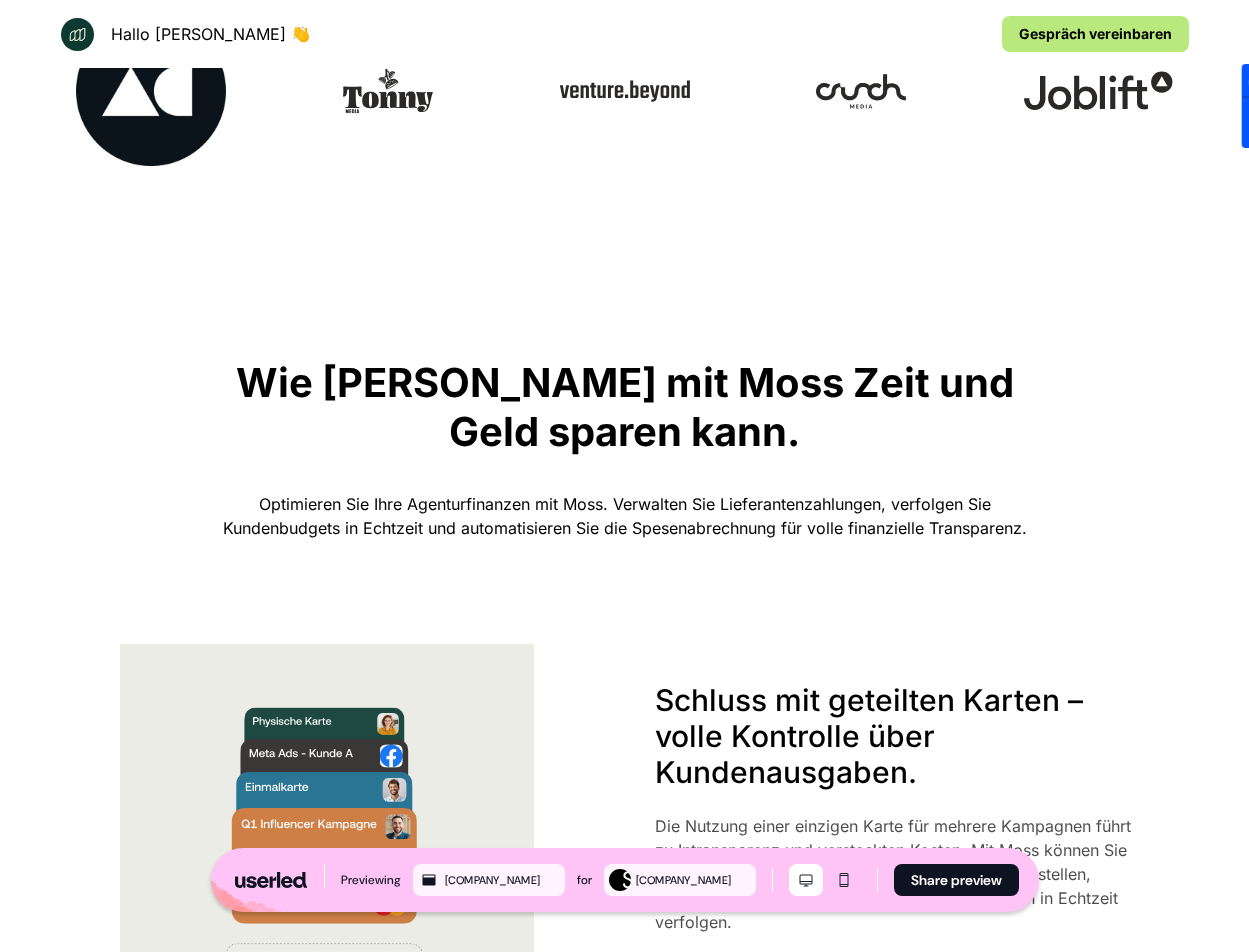scroll, scrollTop: 925, scrollLeft: 0, axis: vertical 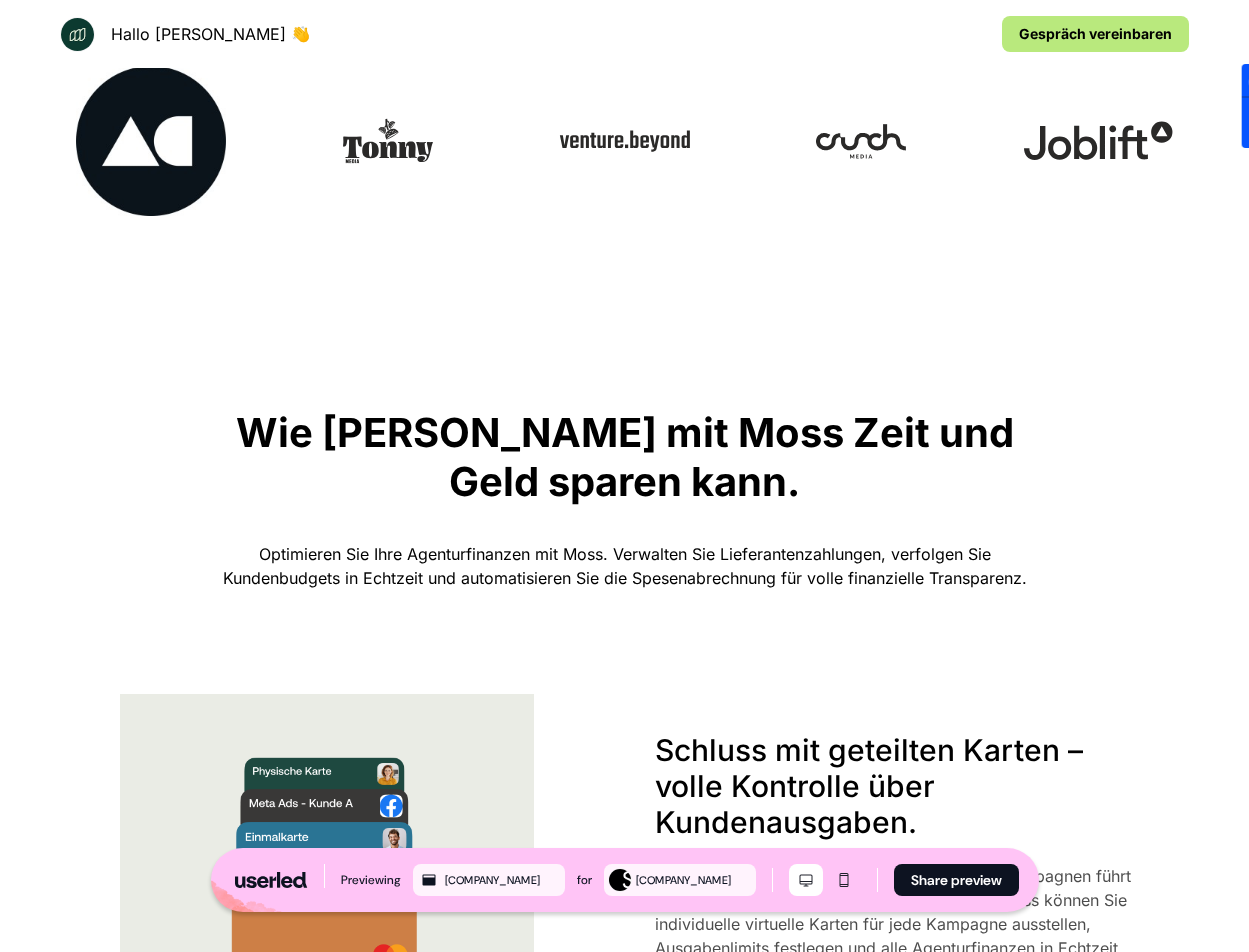click at bounding box center (625, 141) 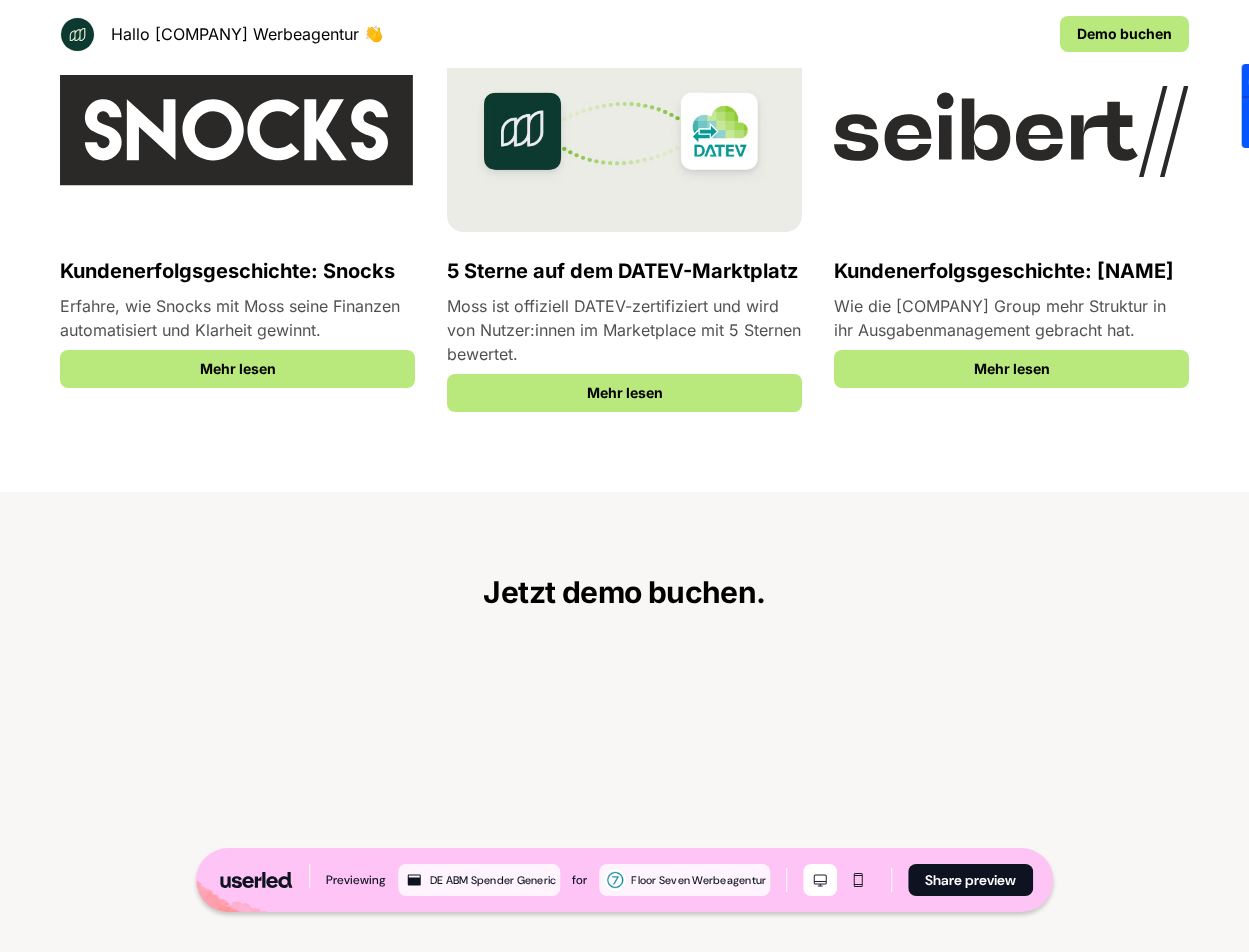 scroll, scrollTop: 3366, scrollLeft: 0, axis: vertical 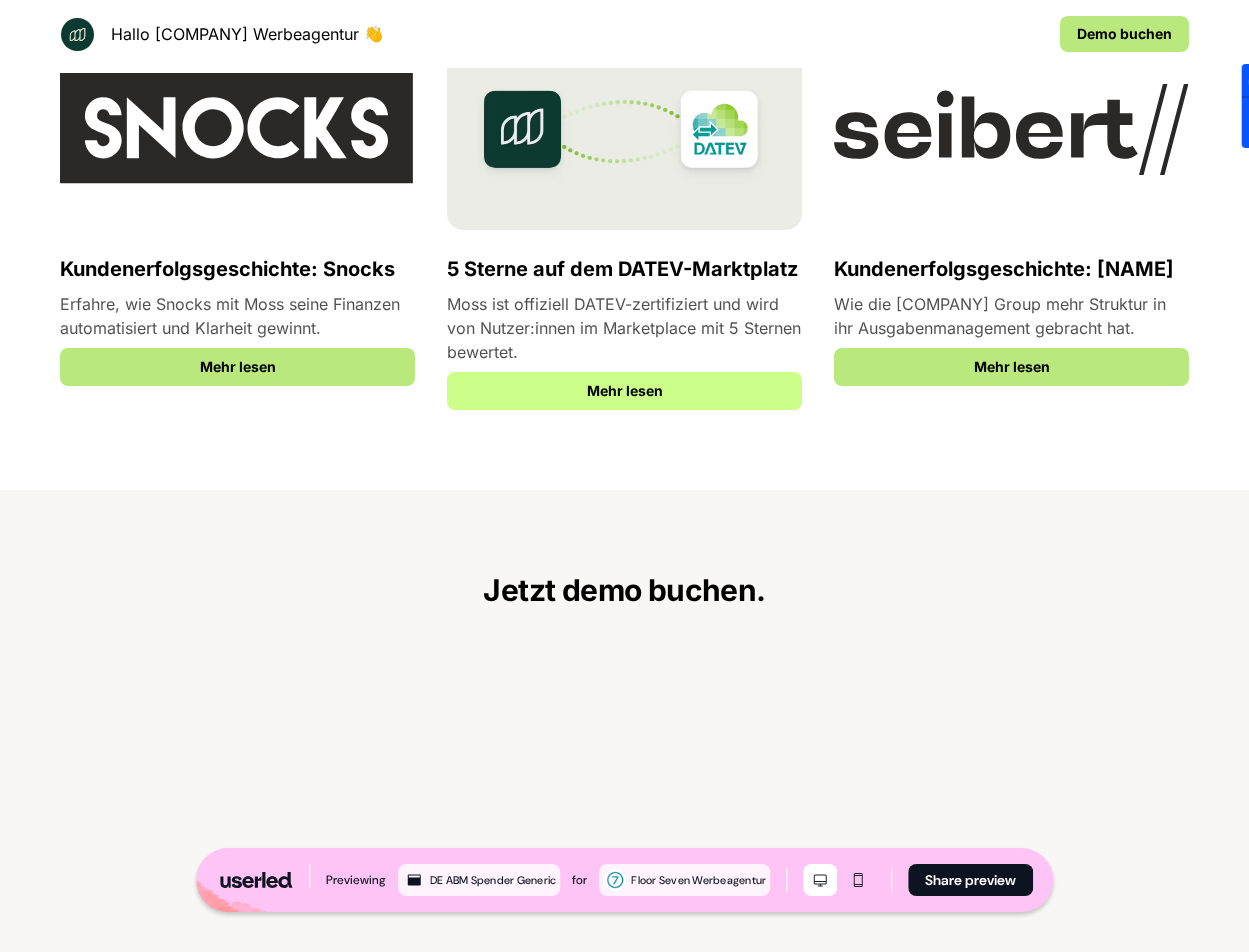 click on "Mehr lesen" at bounding box center (624, 391) 